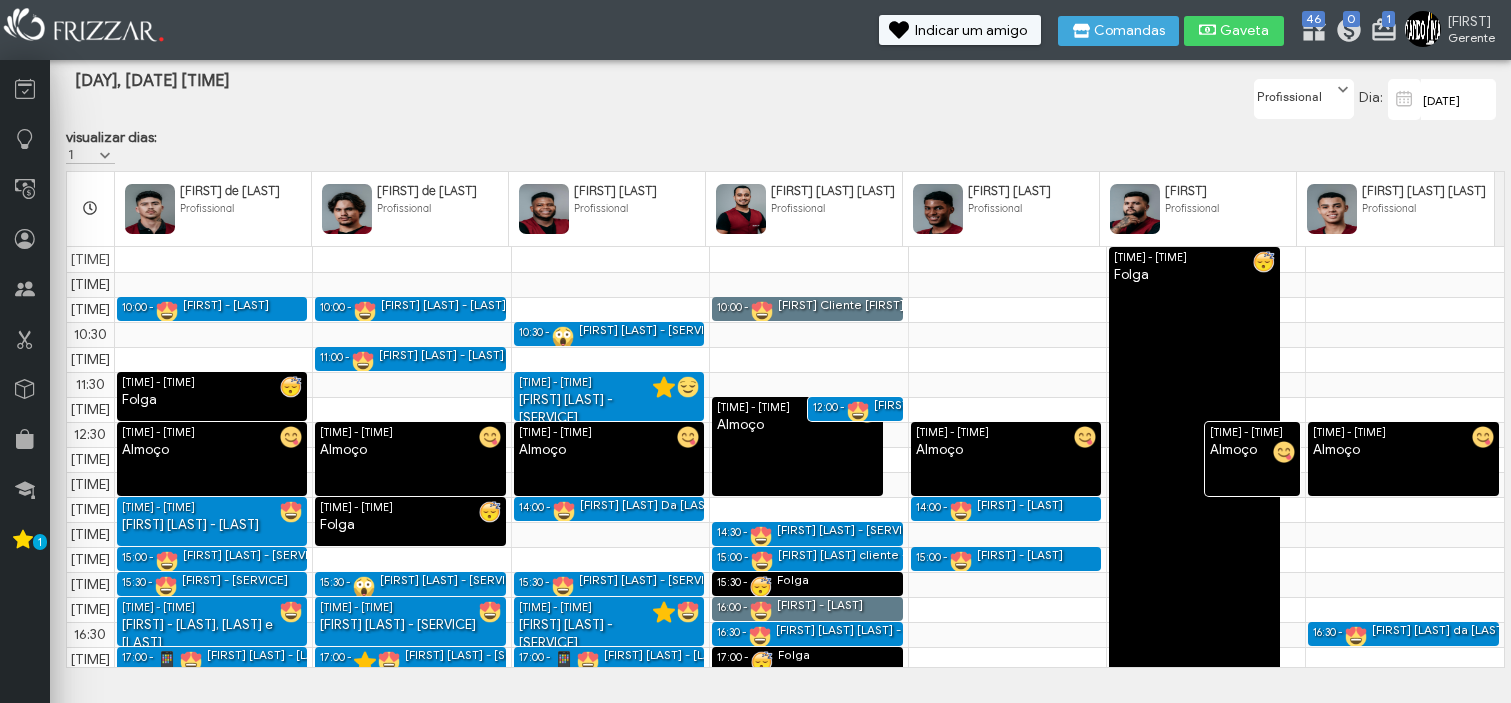 scroll, scrollTop: 0, scrollLeft: 0, axis: both 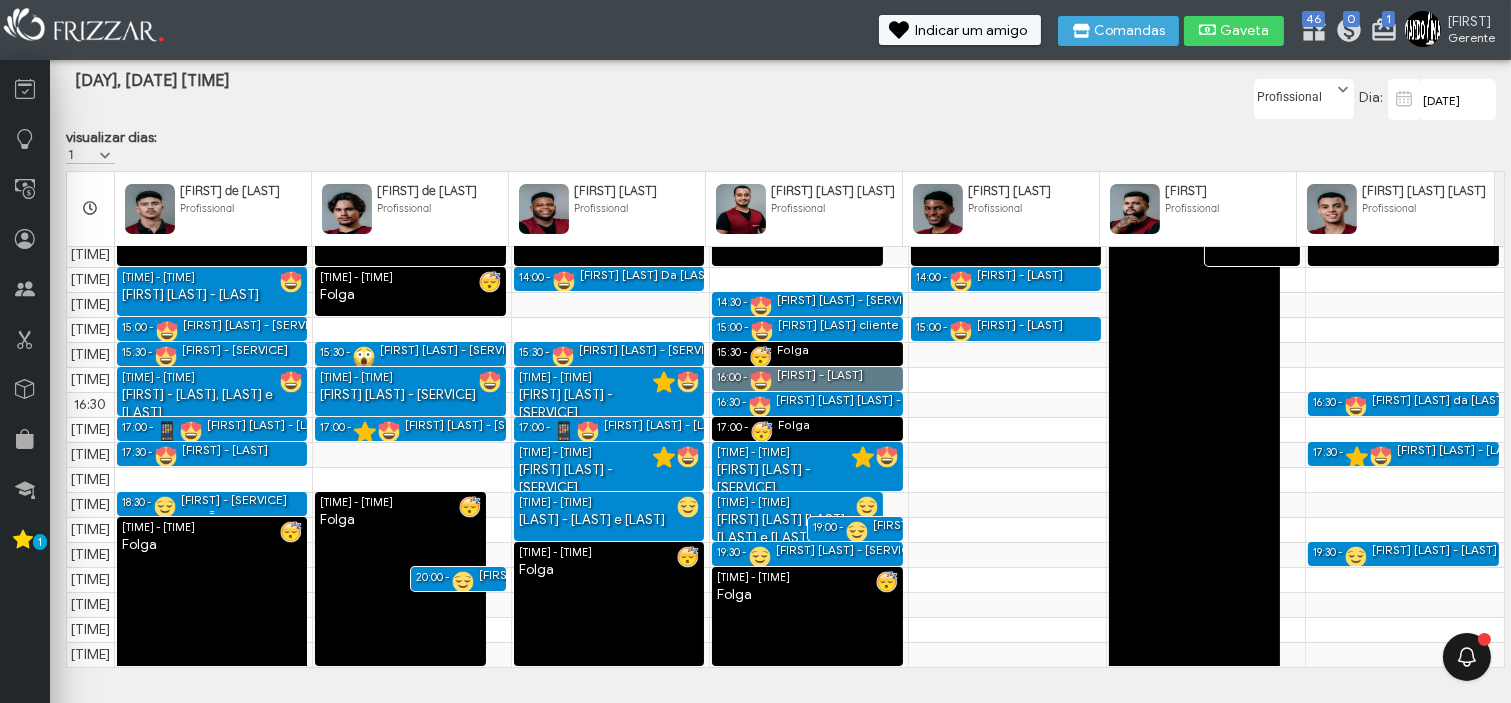 click on "antenor - Corte" at bounding box center (234, 500) 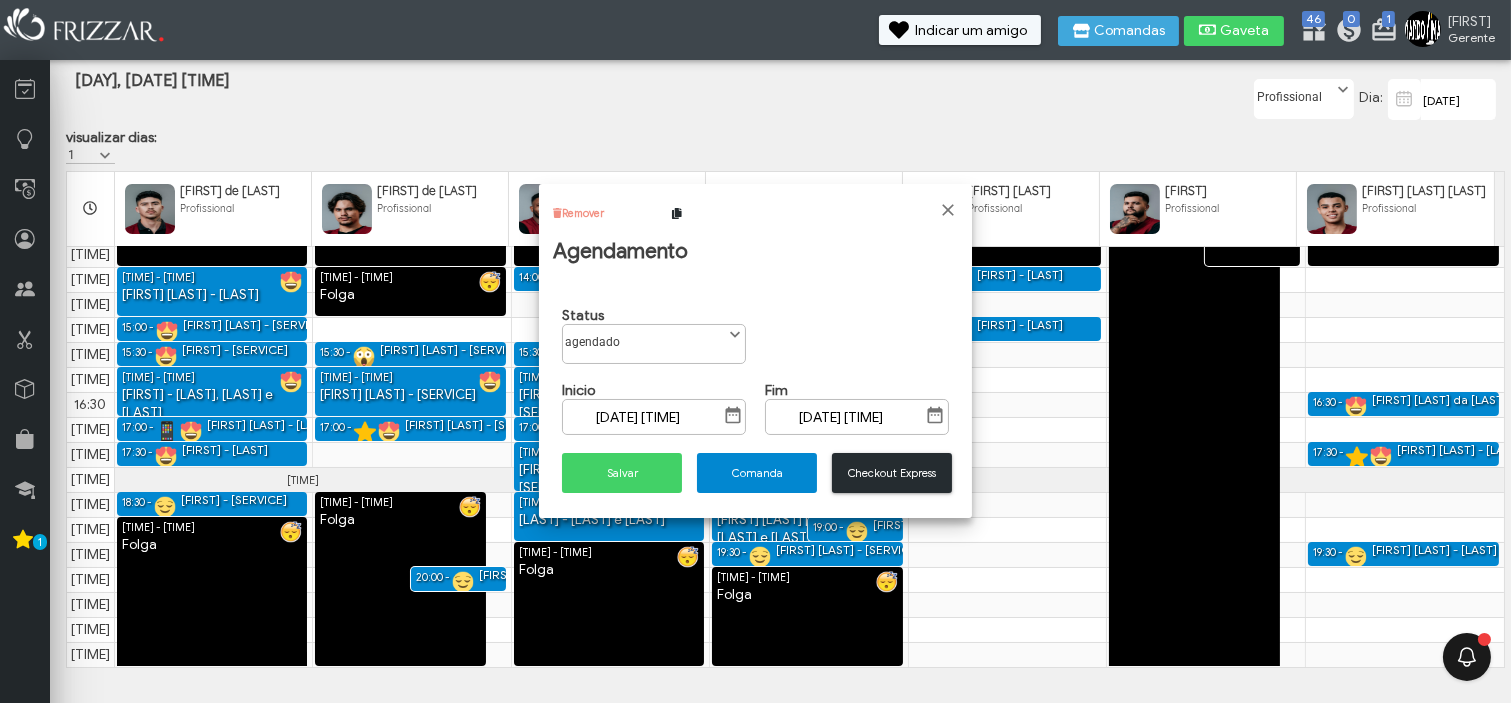 scroll, scrollTop: 10, scrollLeft: 84, axis: both 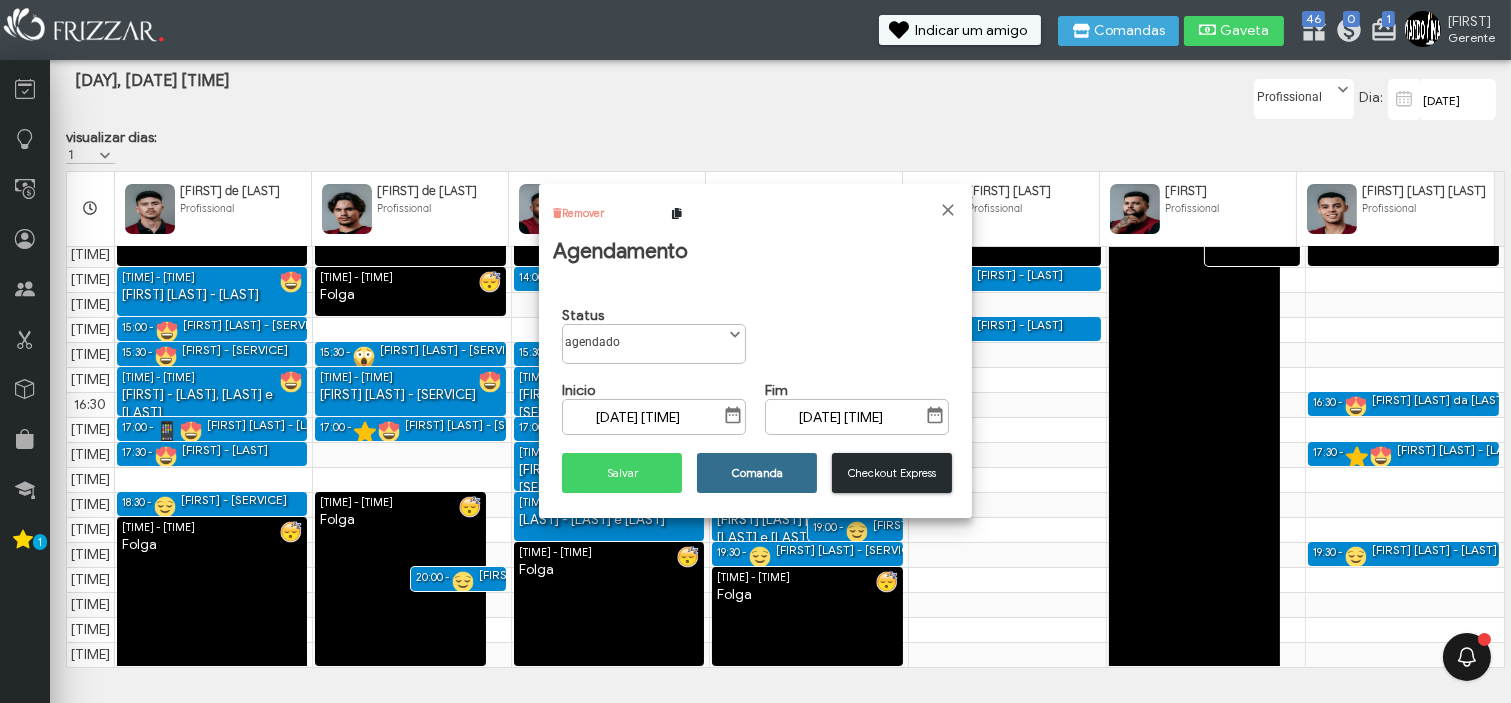 click on "Comanda" at bounding box center [757, 473] 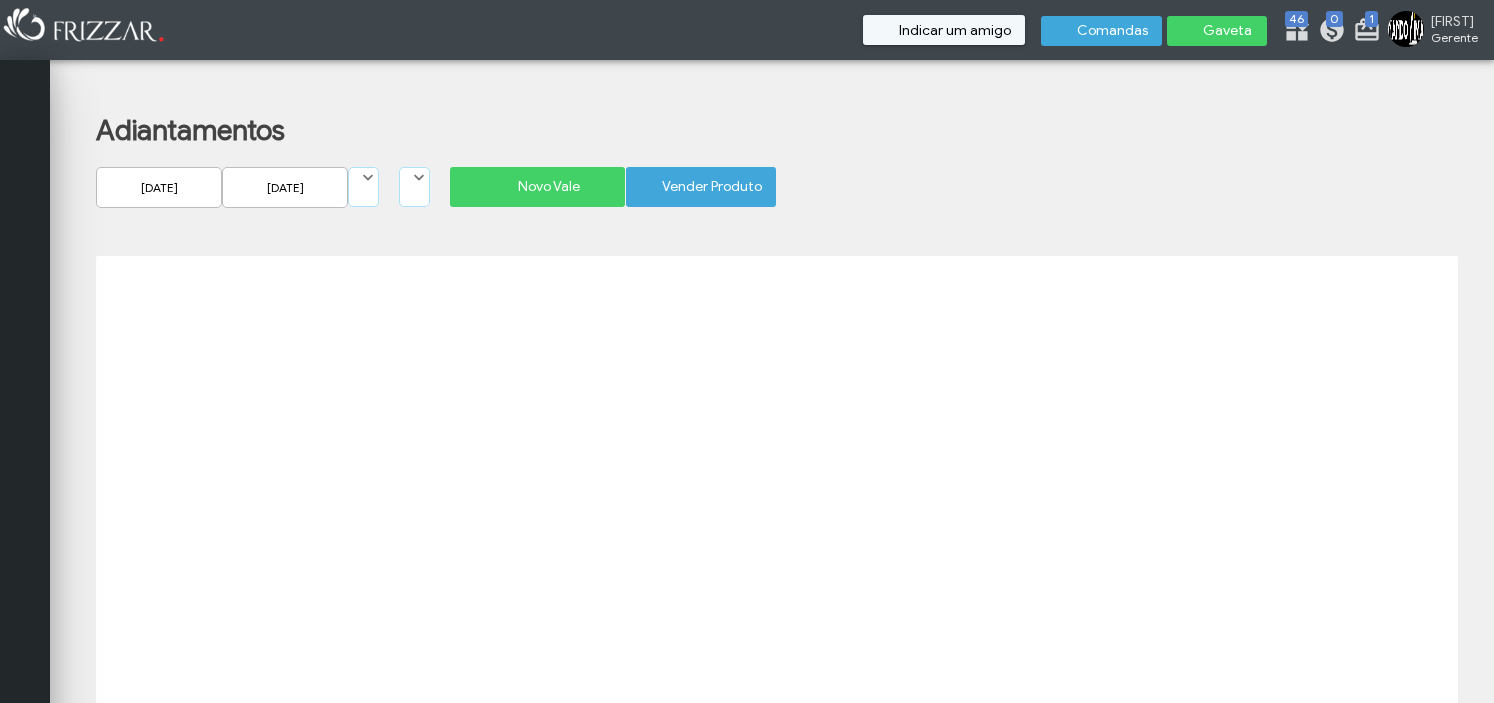 scroll, scrollTop: 0, scrollLeft: 0, axis: both 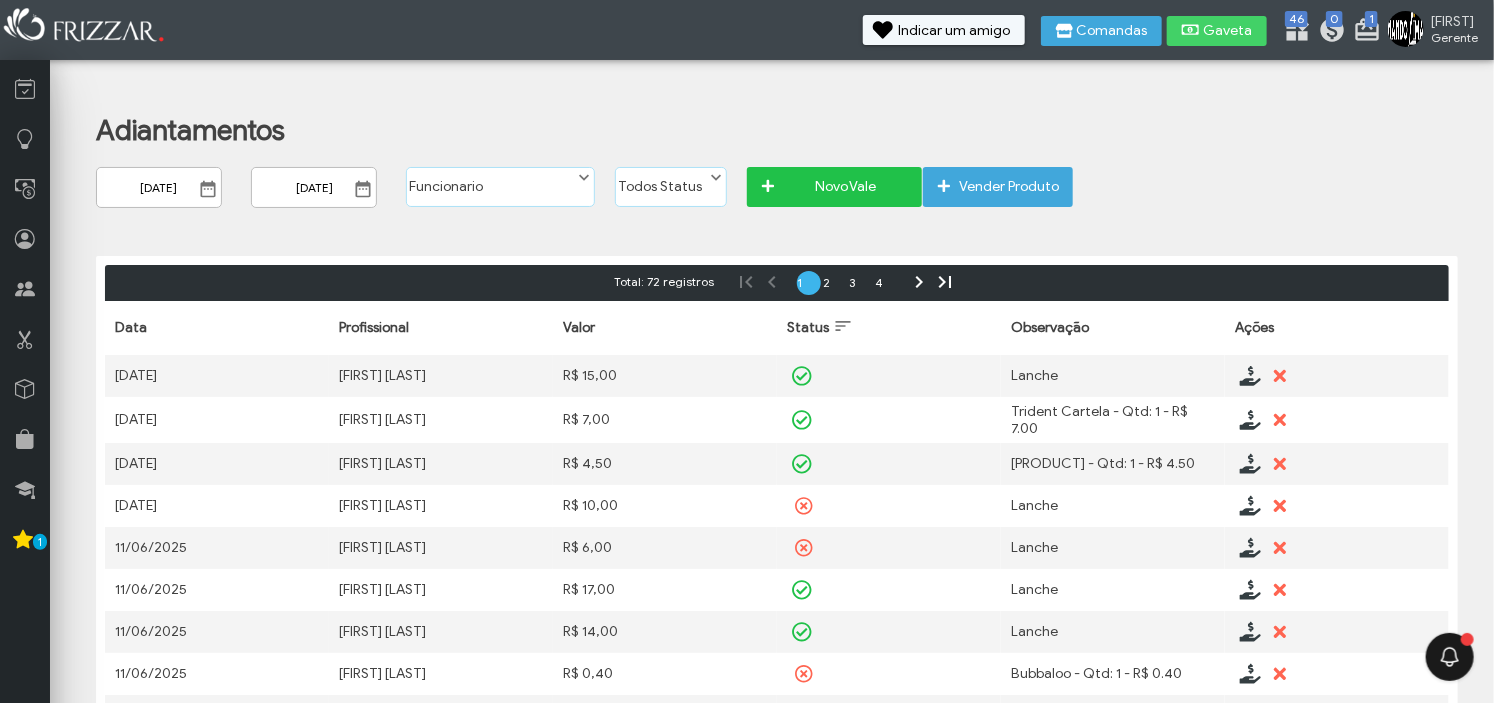 click on "Novo Vale" at bounding box center (845, 187) 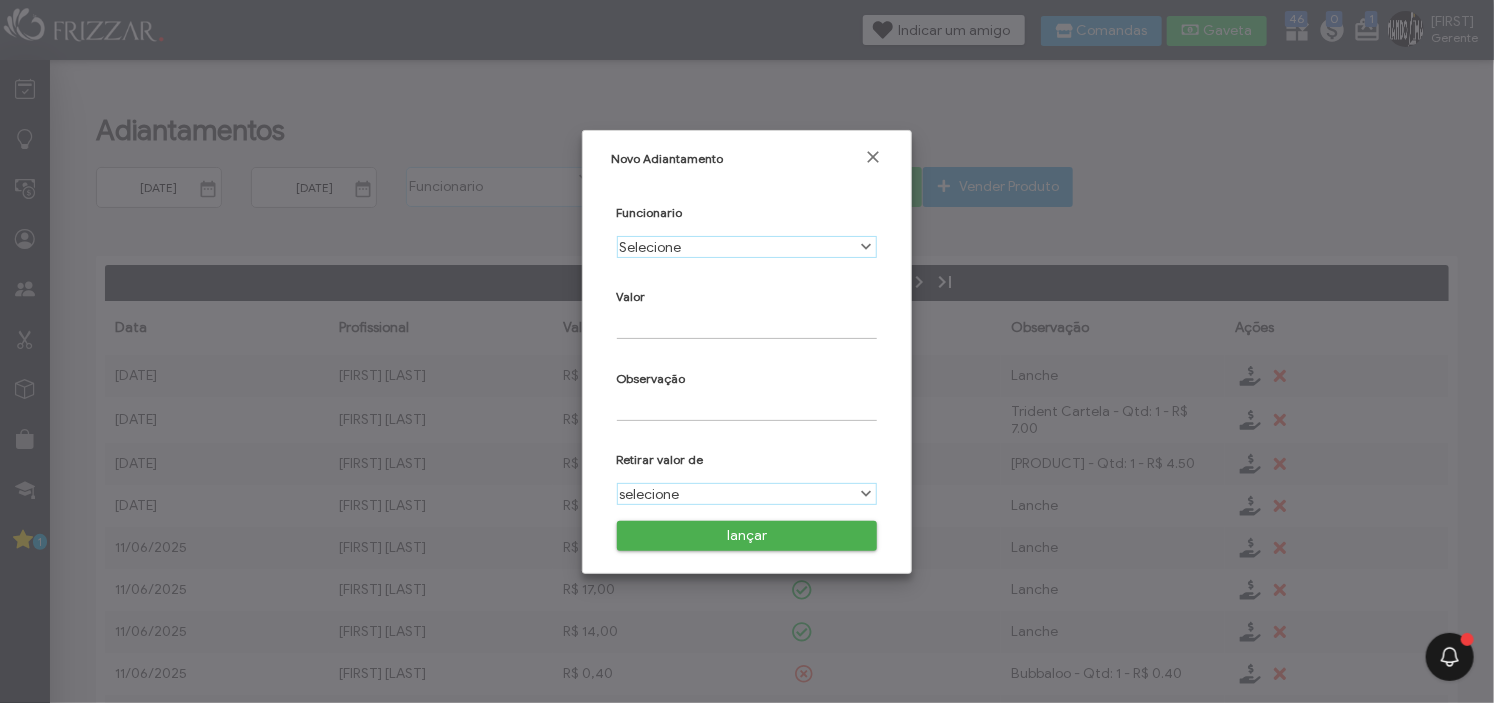 scroll, scrollTop: 10, scrollLeft: 84, axis: both 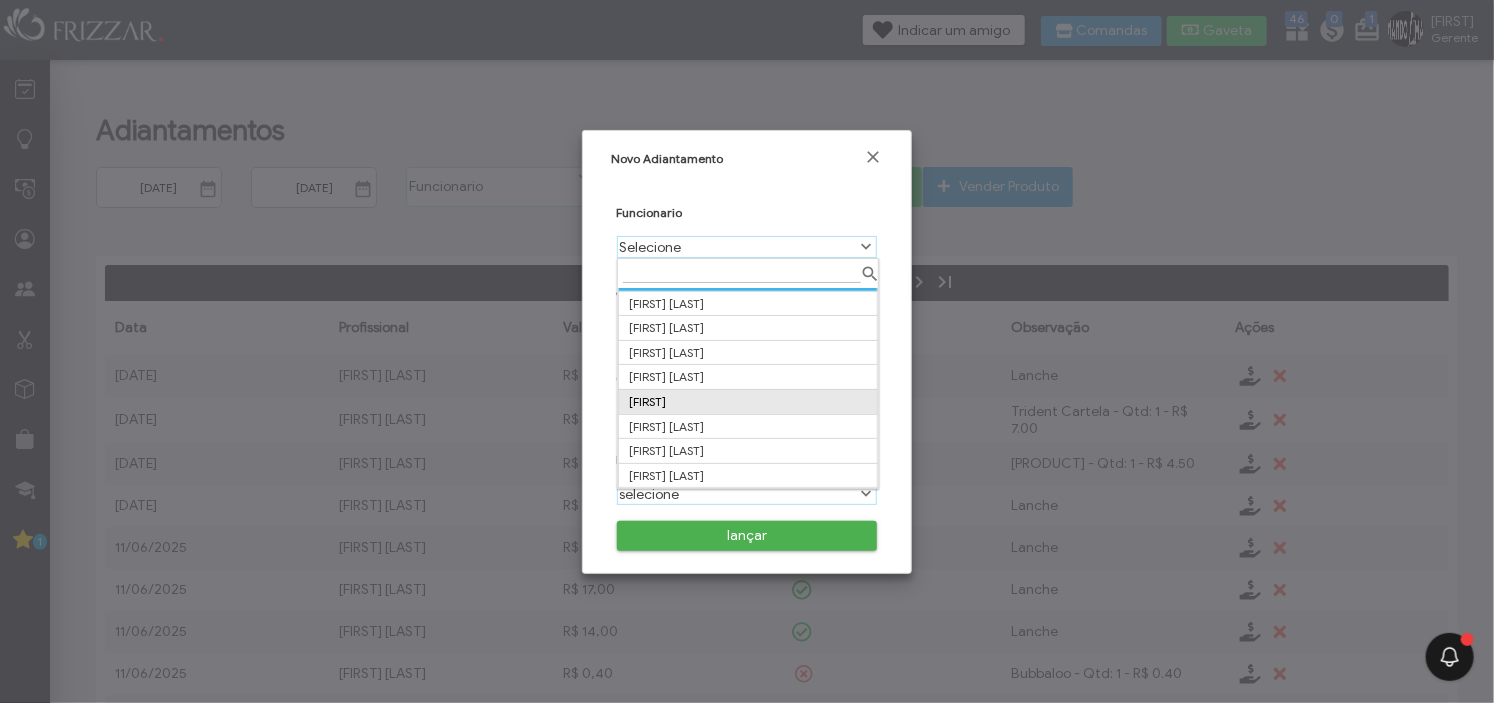 click on "[FIRST] [LAST]" at bounding box center [747, 401] 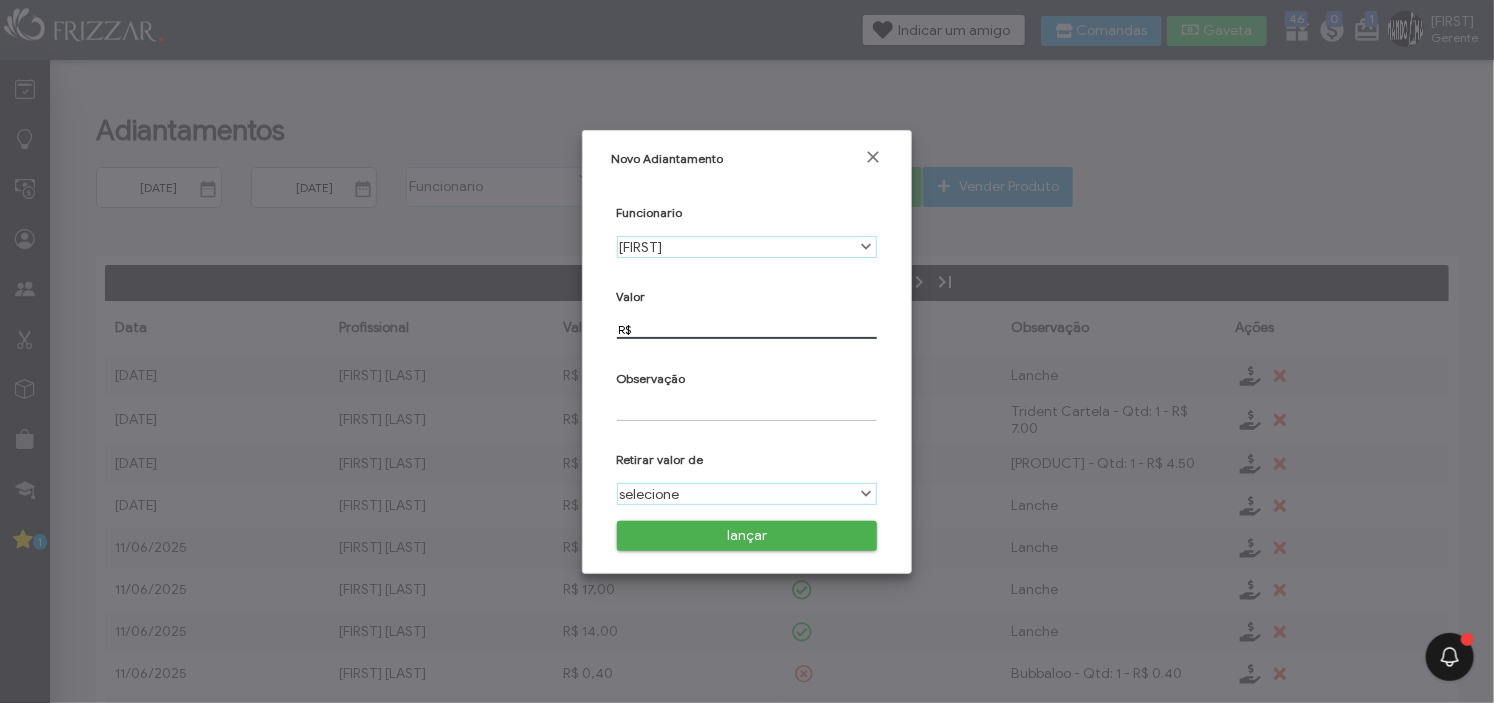 click on "R$" at bounding box center (747, 329) 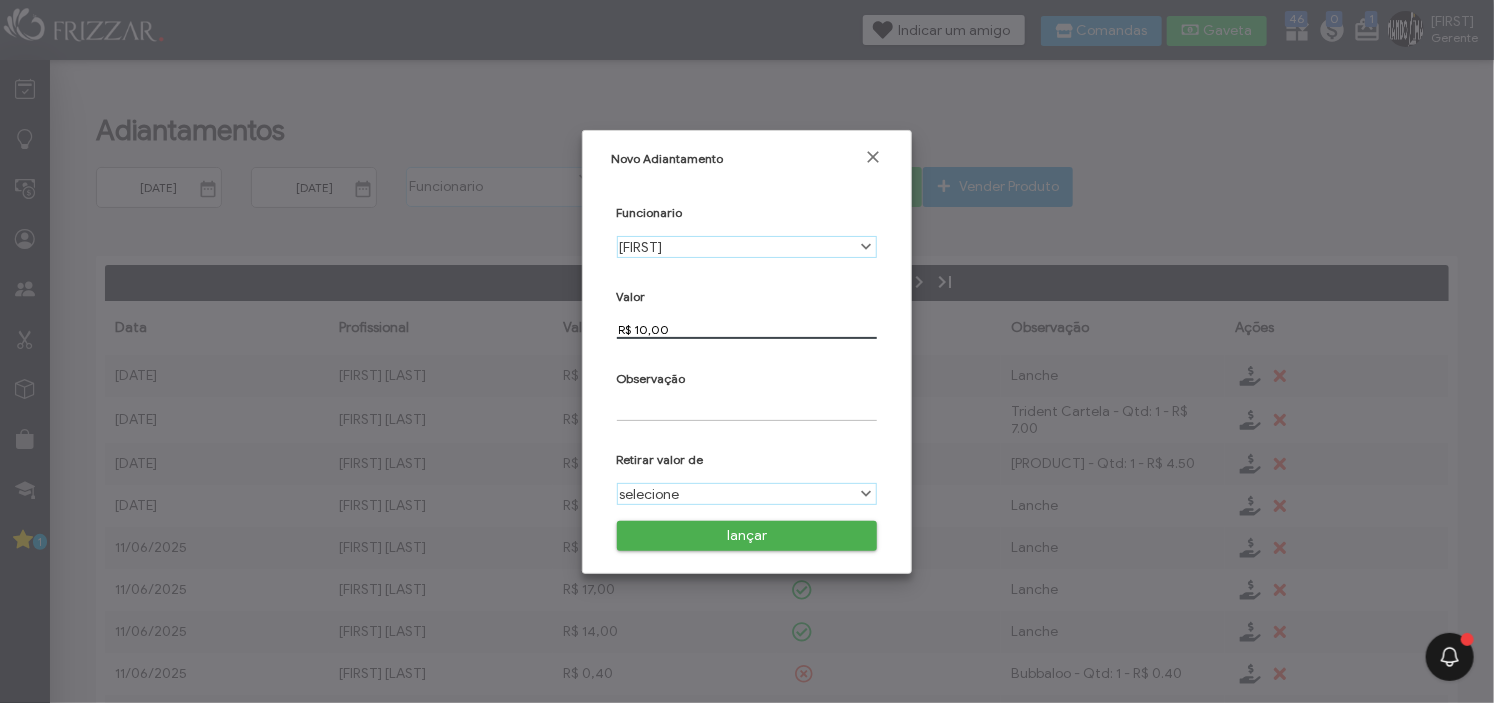 click on "Observação" at bounding box center [747, 388] 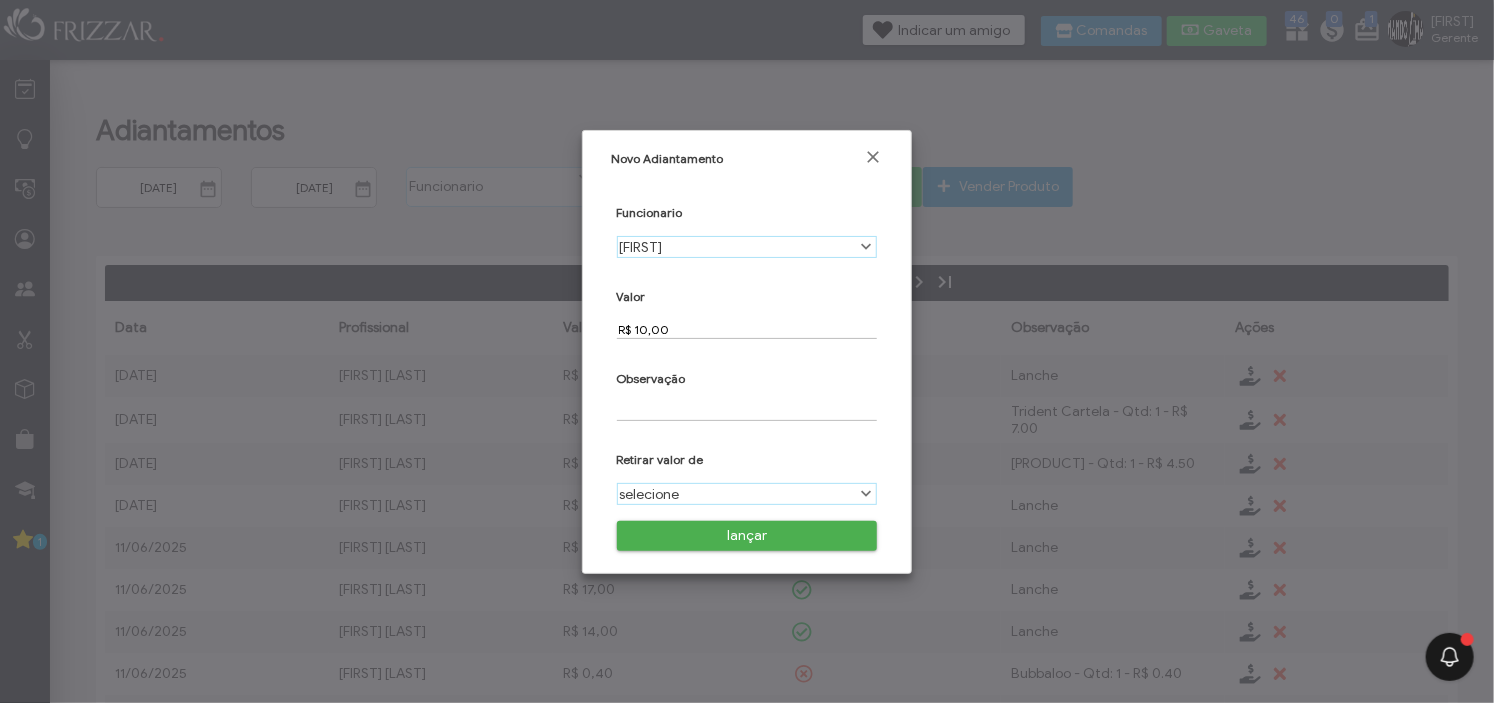 click at bounding box center (747, 411) 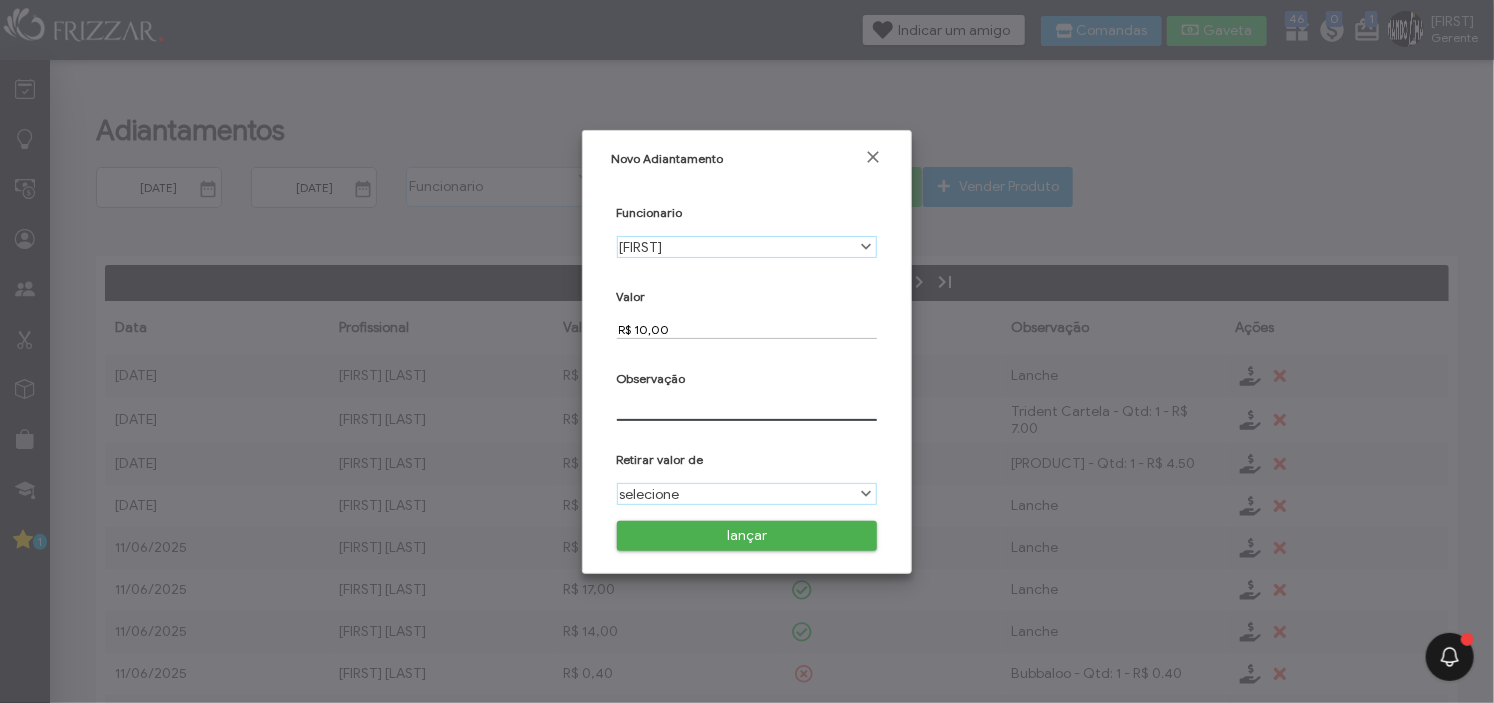 type on "Lanche" 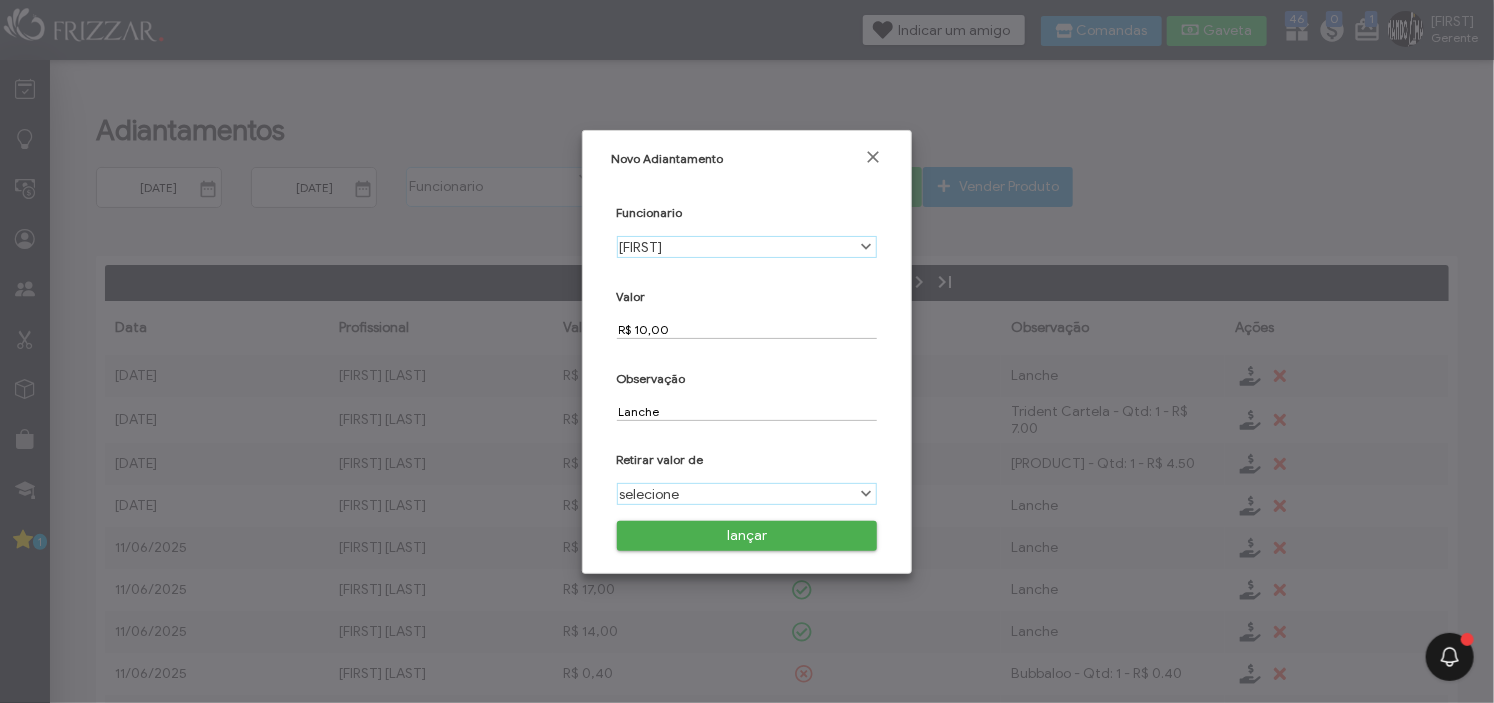 click on "selecione" at bounding box center [736, 494] 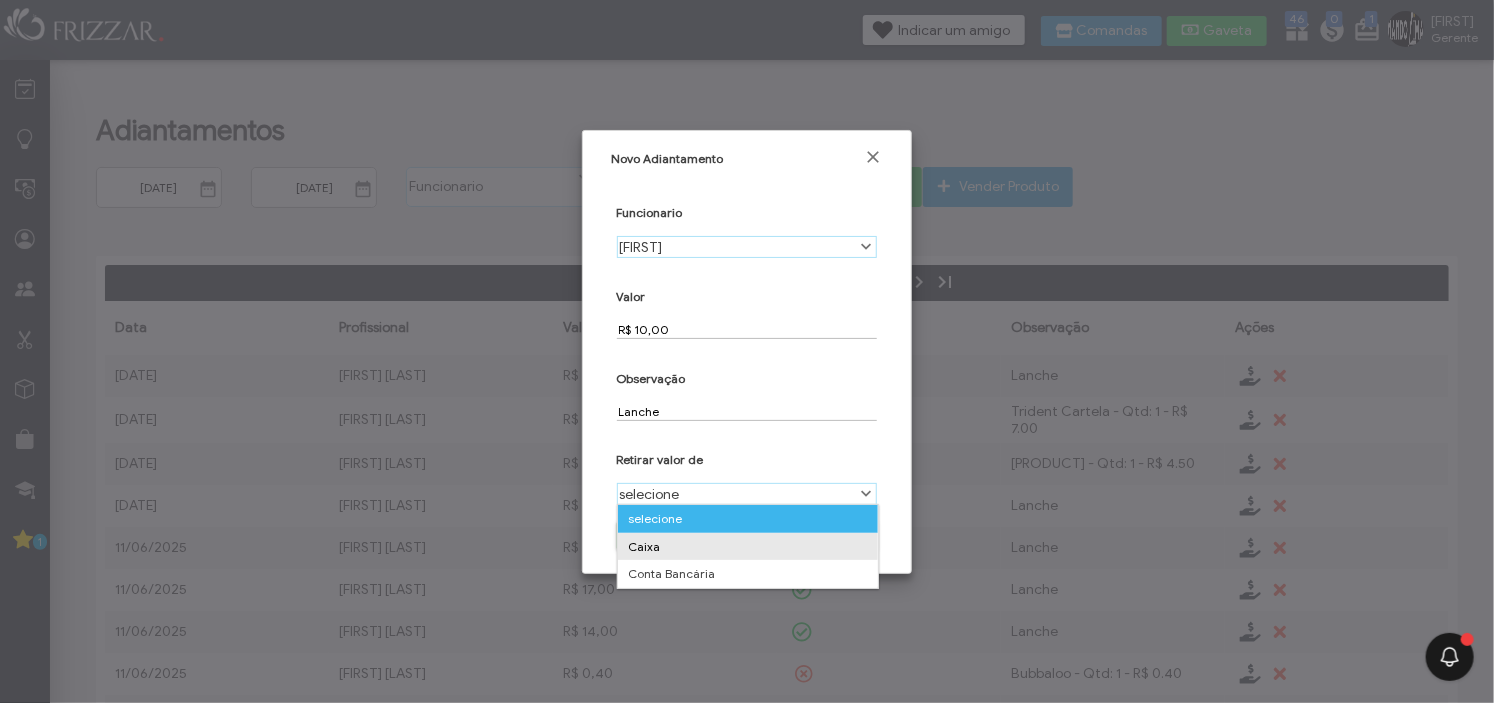 click on "Caixa" at bounding box center (748, 547) 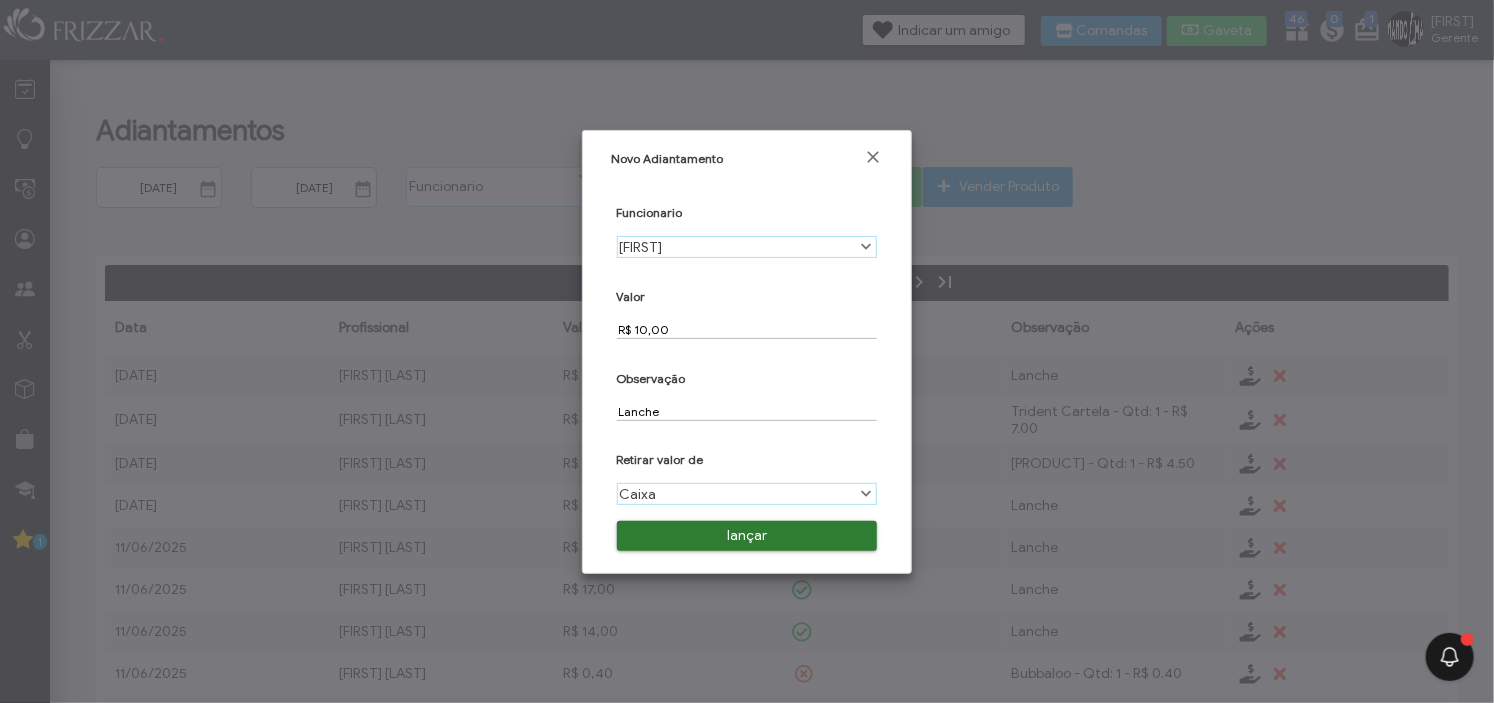 scroll, scrollTop: 10, scrollLeft: 84, axis: both 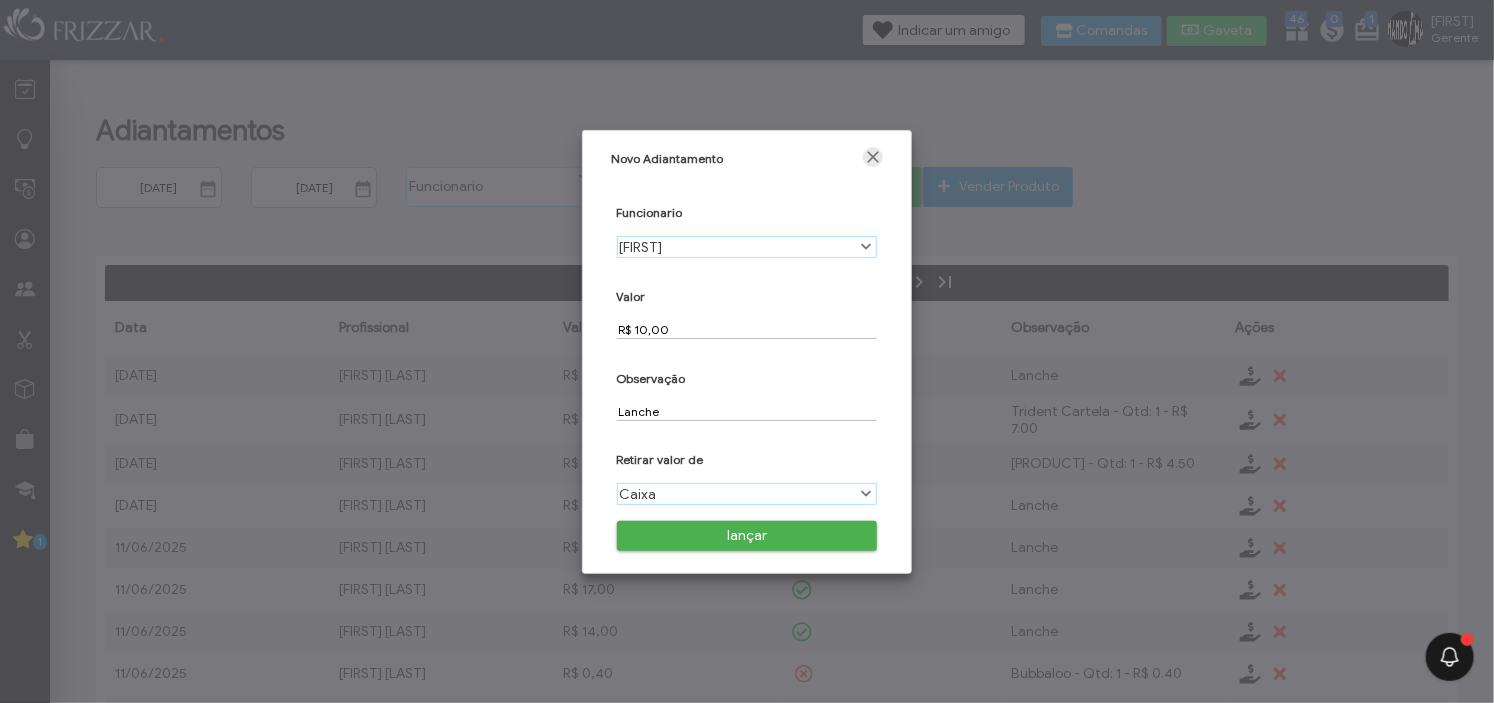 click at bounding box center (873, 157) 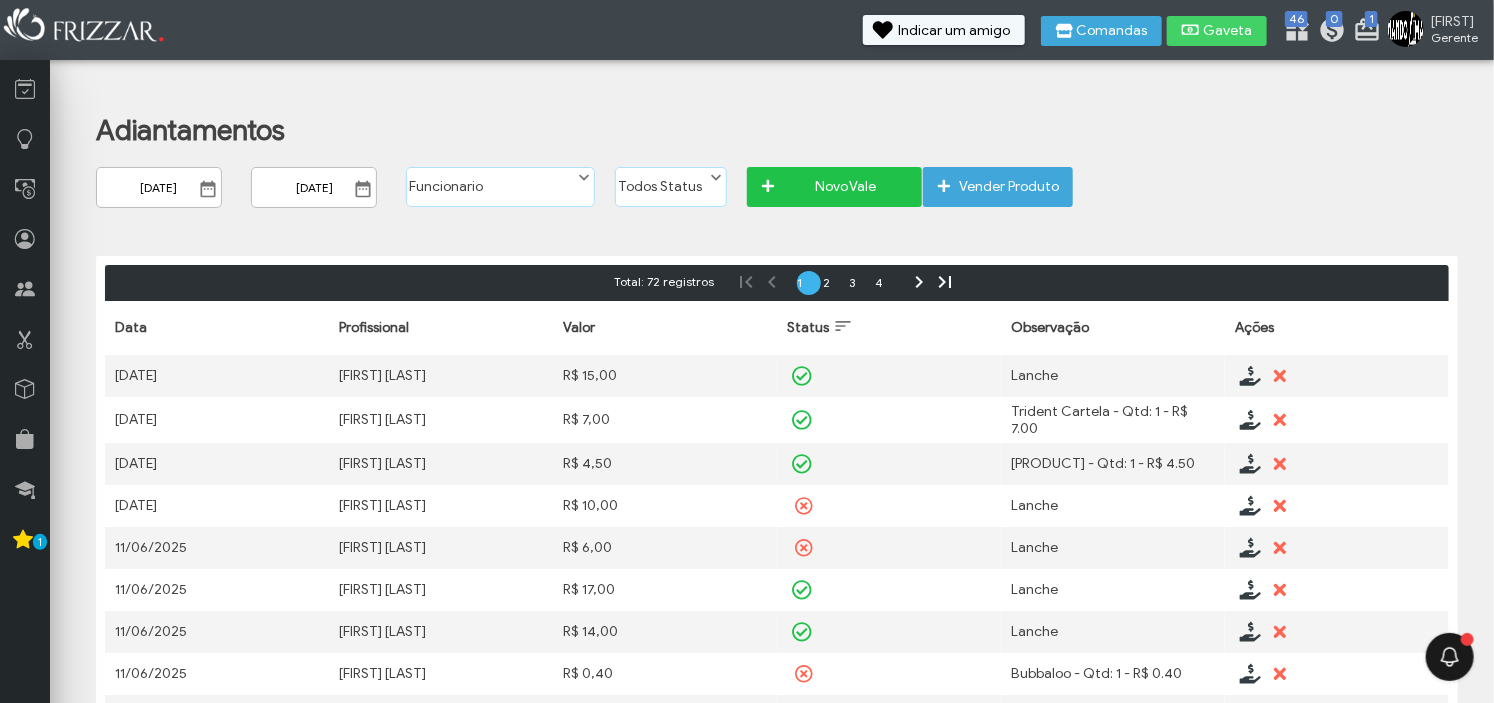 click on "Novo Vale" at bounding box center (834, 187) 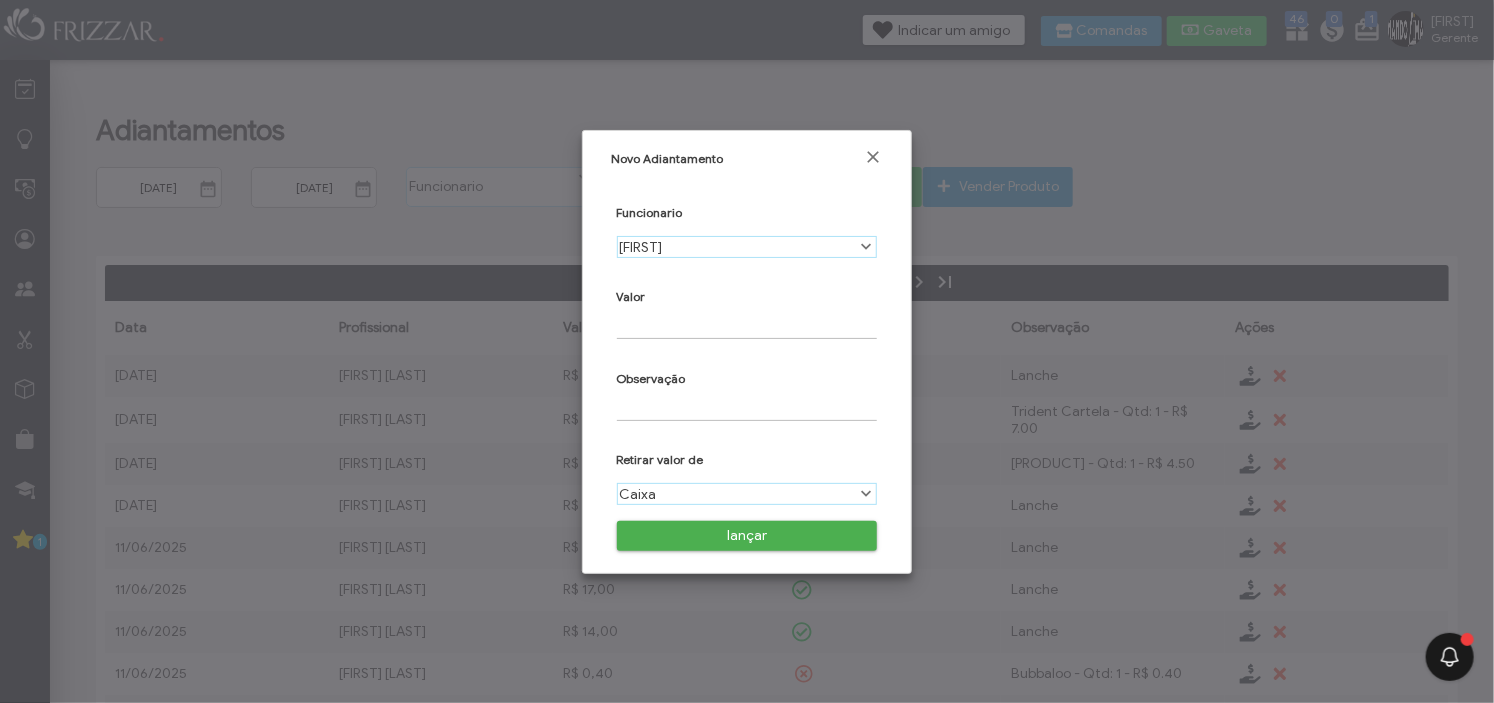 scroll, scrollTop: 10, scrollLeft: 84, axis: both 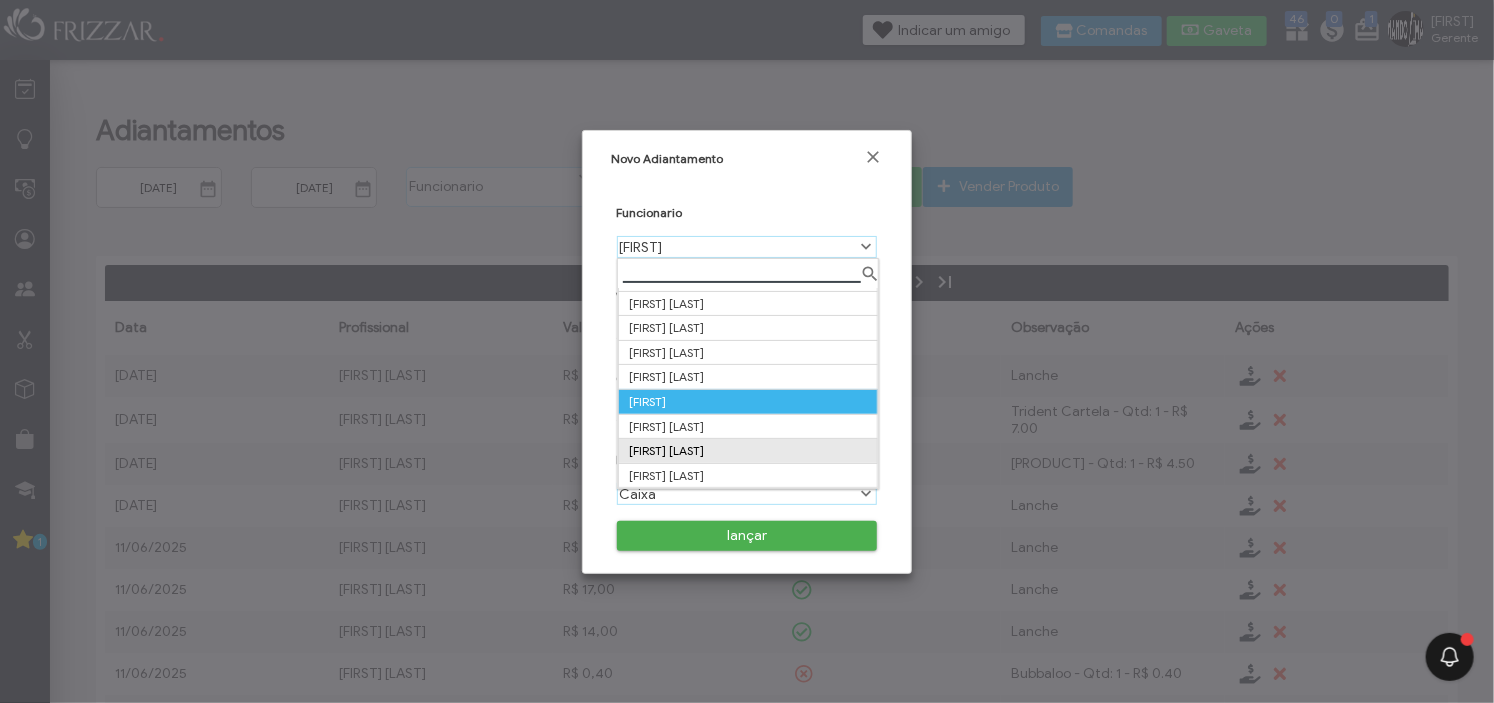 click on "Maria Antonia Batista Alves" at bounding box center (747, 451) 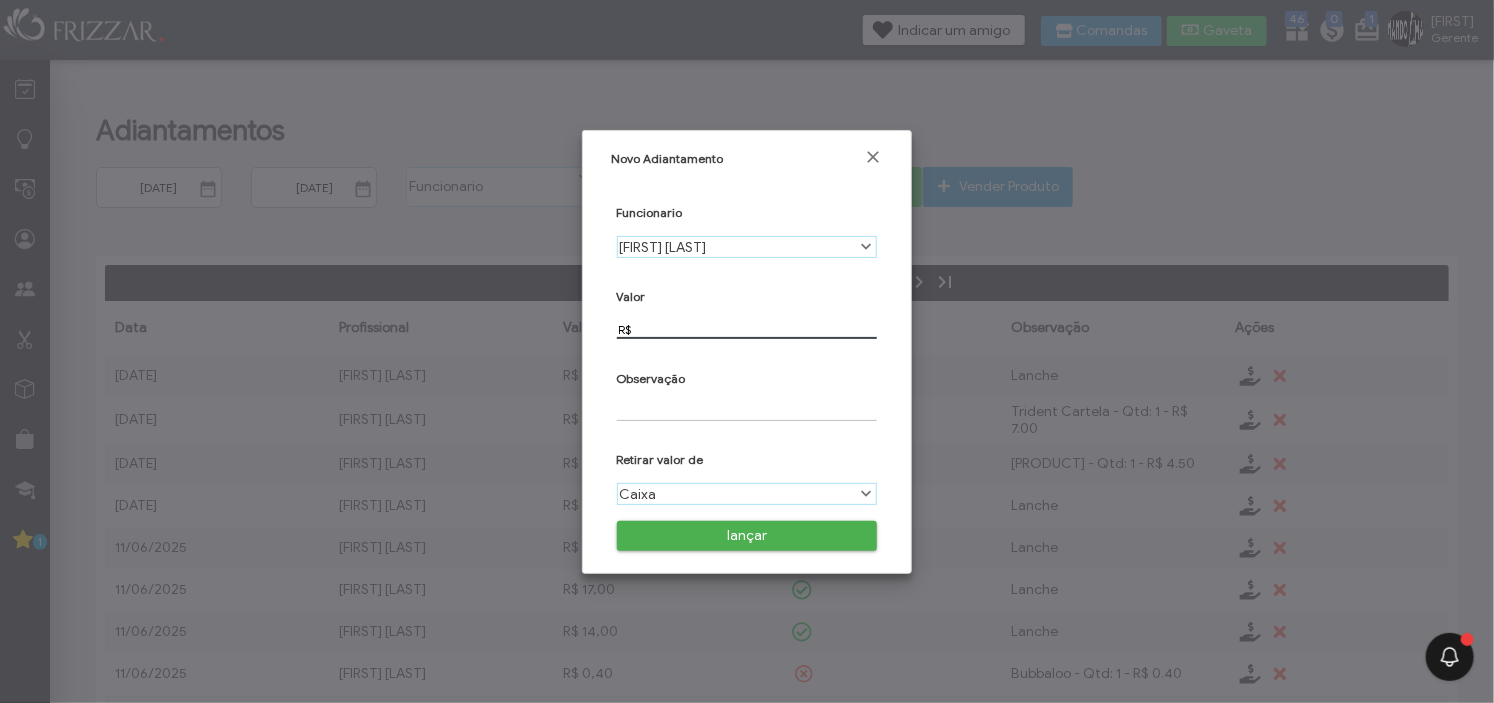 click on "R$" at bounding box center (747, 329) 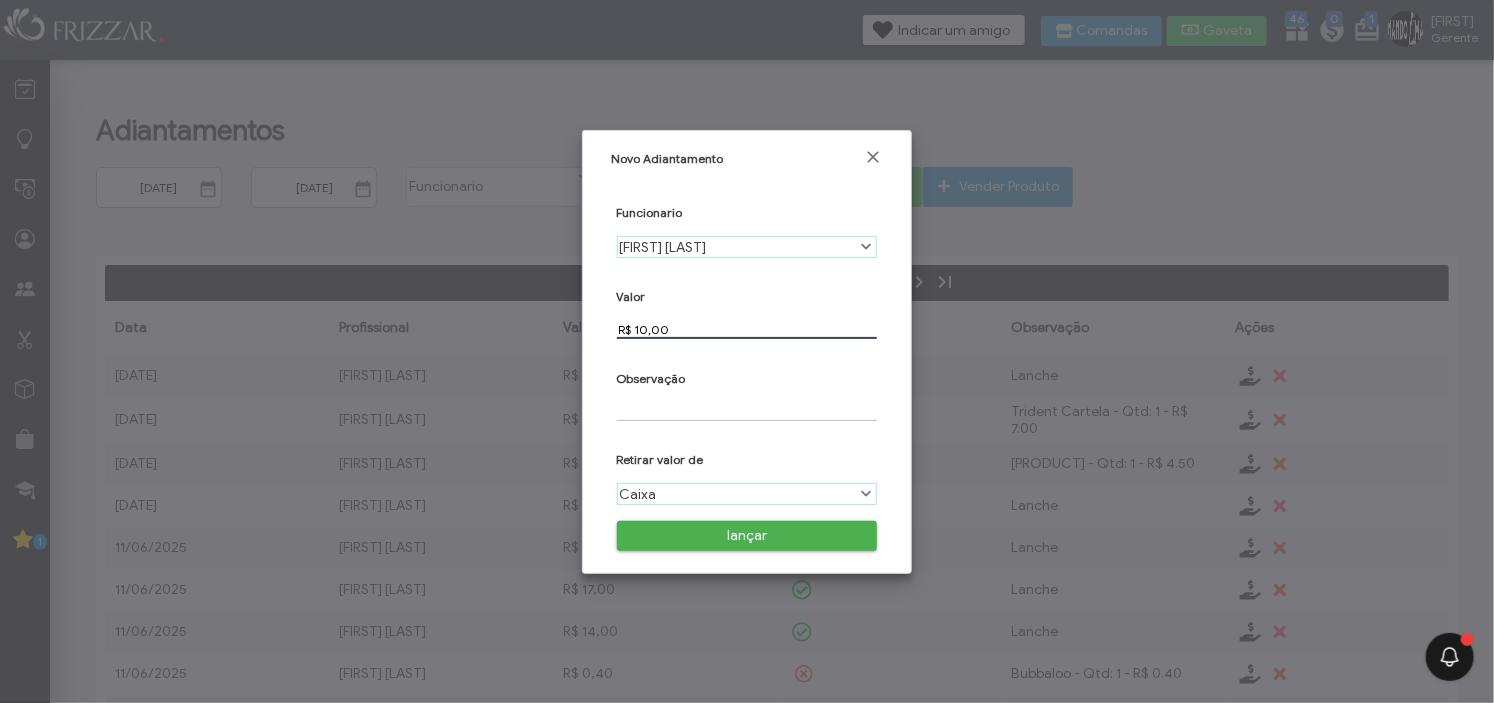 click on "Observação" at bounding box center [747, 388] 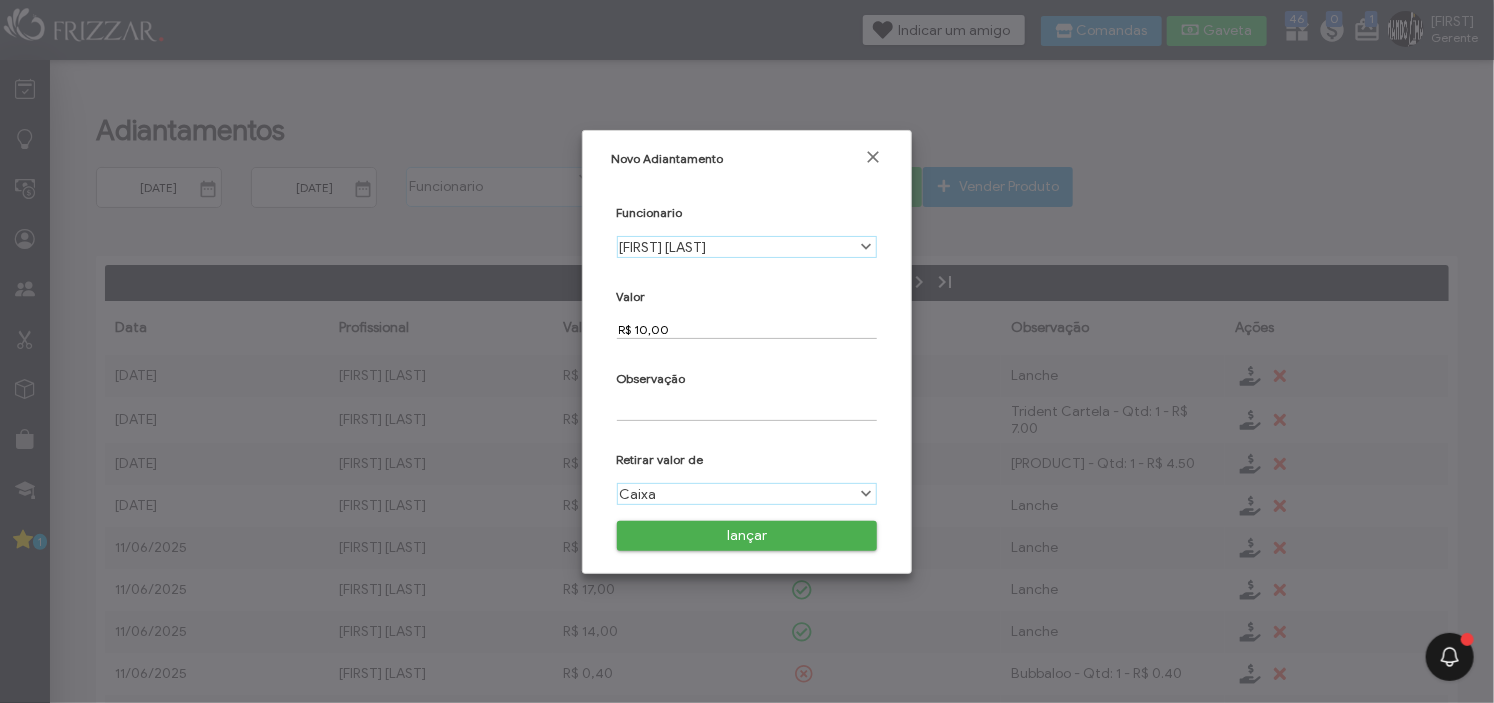 click at bounding box center (747, 411) 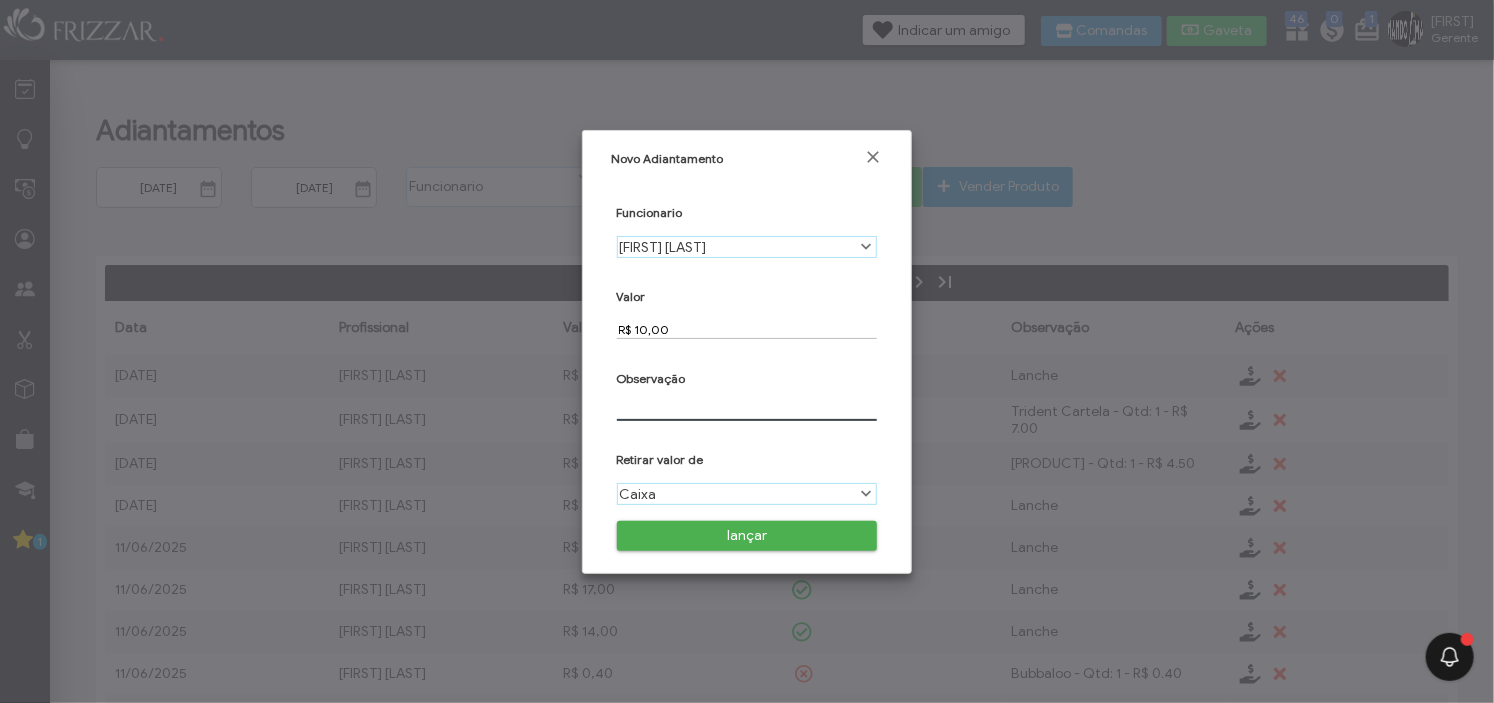 type on "Lanche" 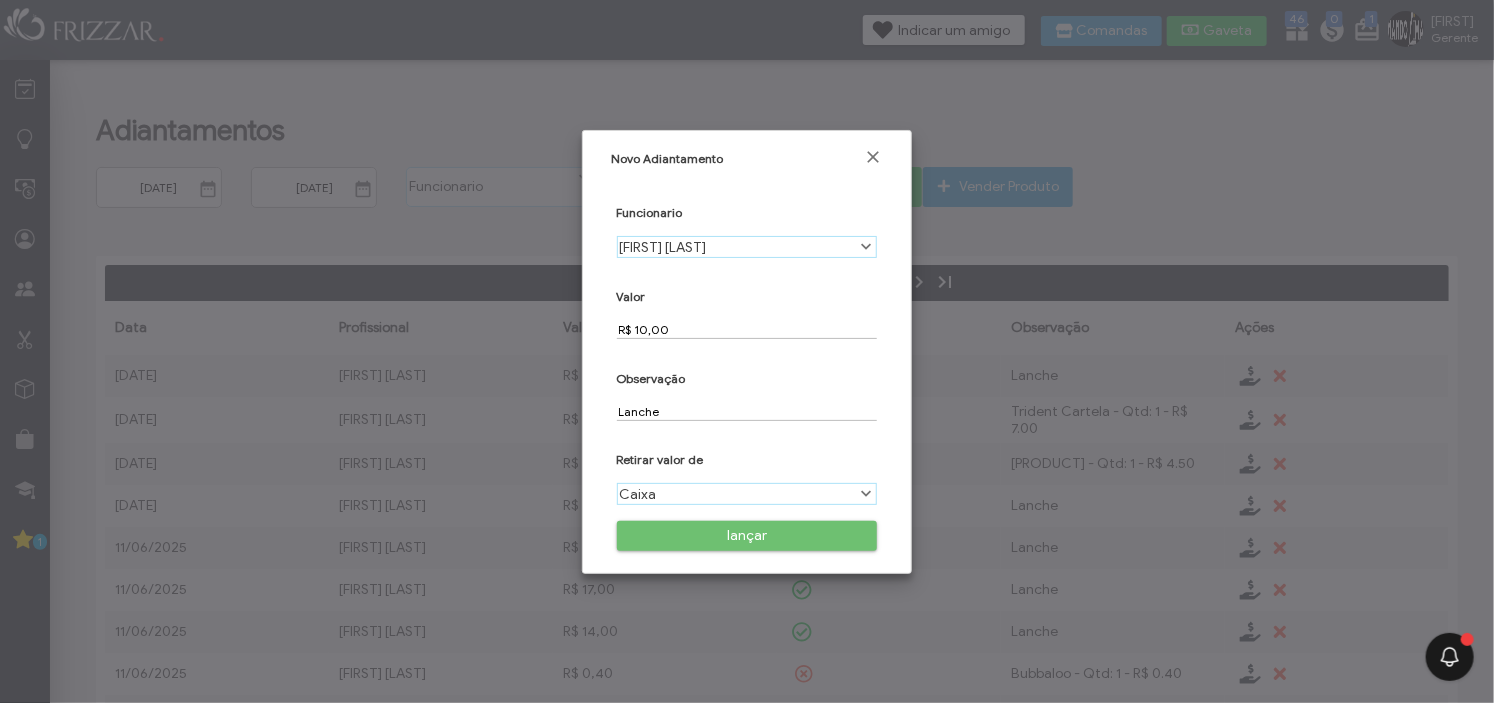 click on "lançar" at bounding box center [747, 536] 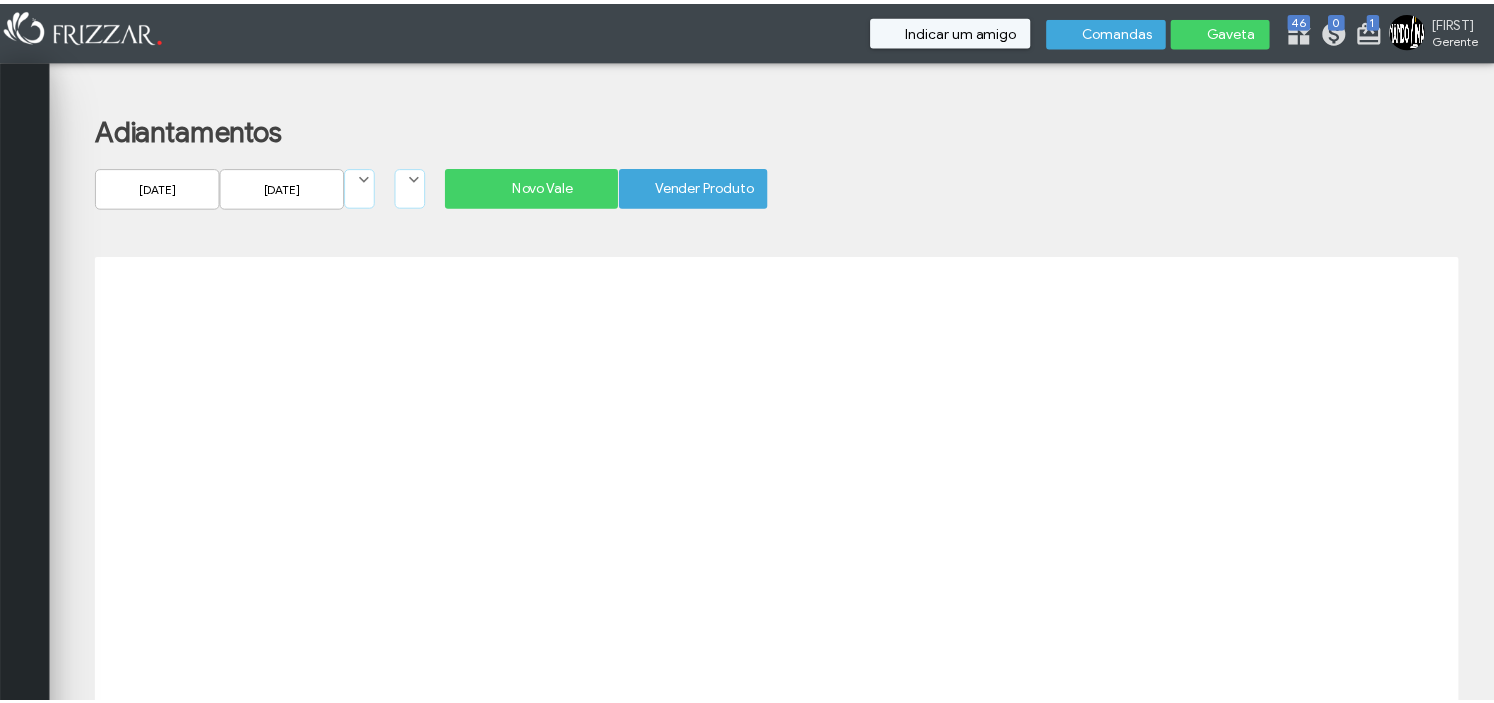scroll, scrollTop: 0, scrollLeft: 0, axis: both 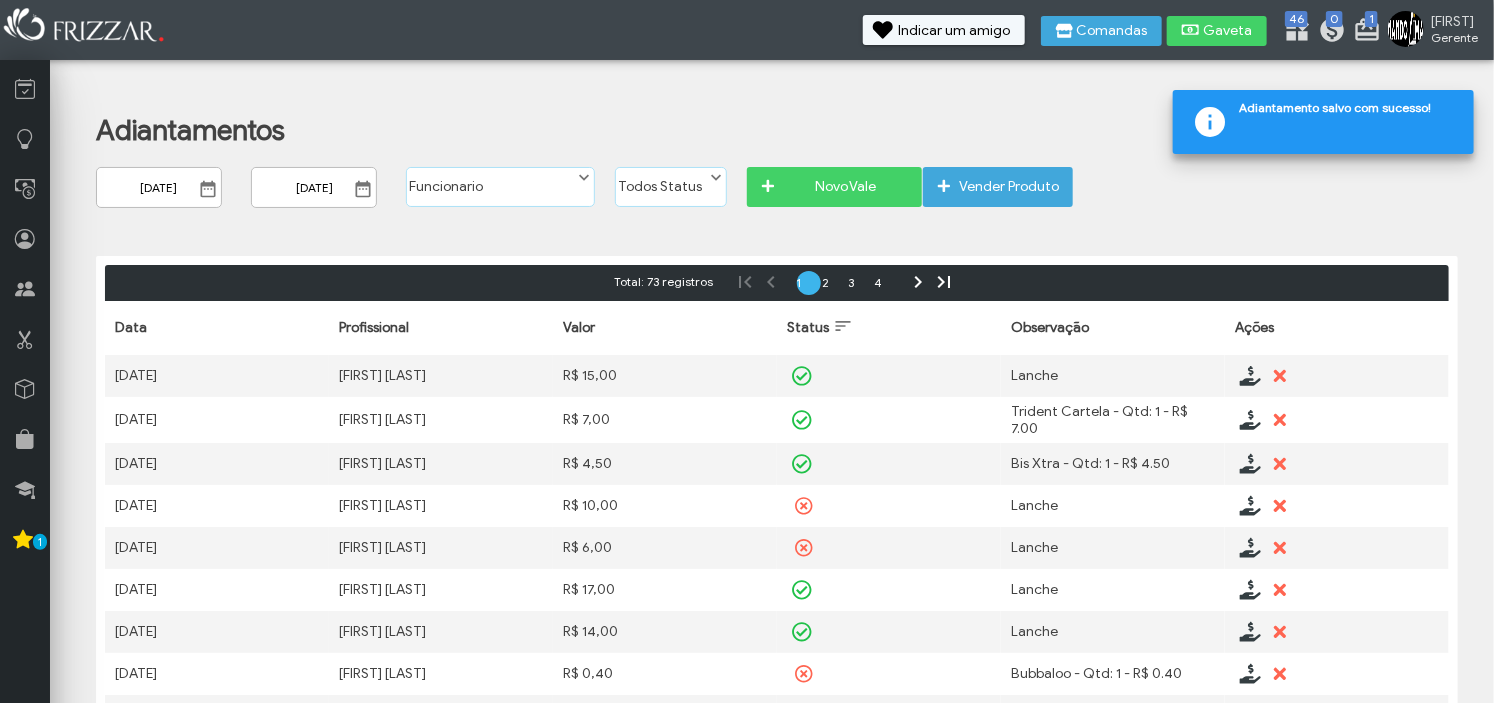 click at bounding box center (85, 27) 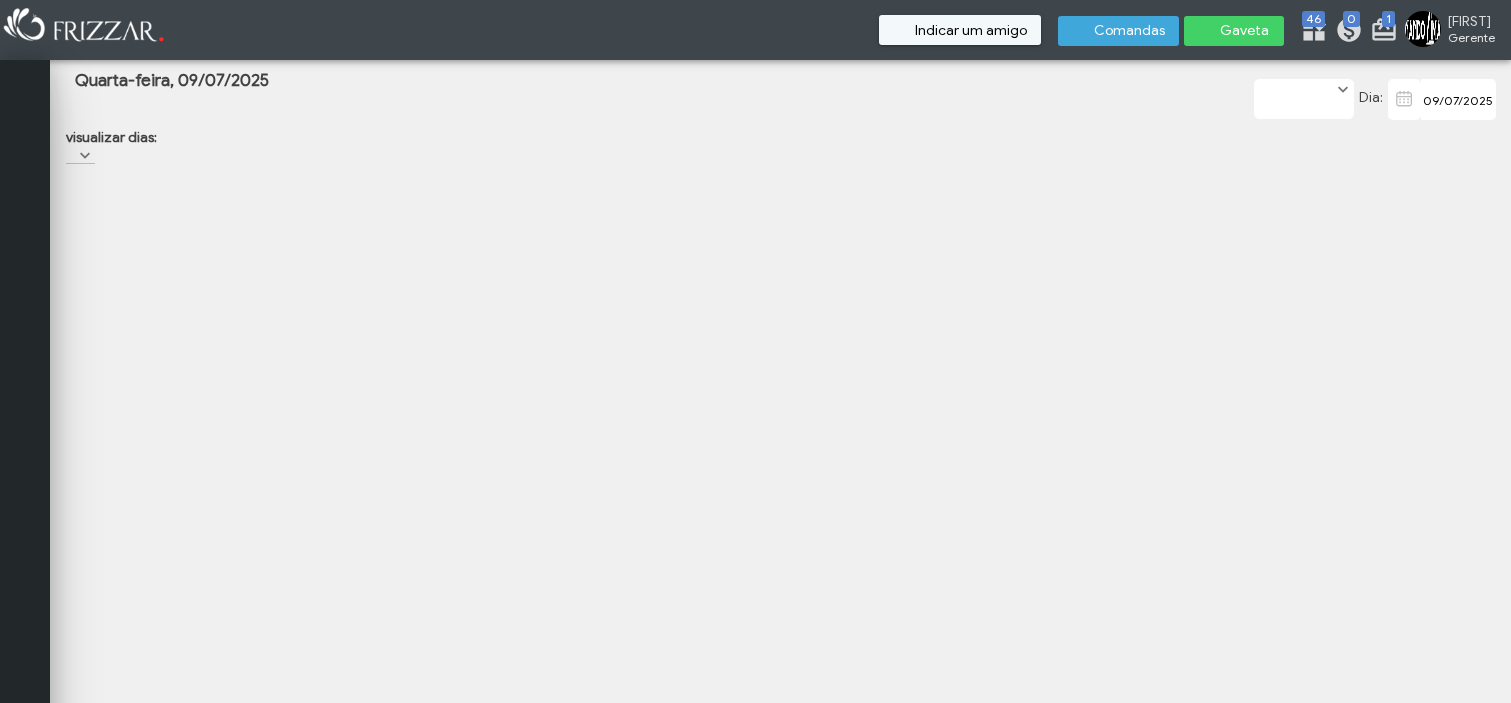 scroll, scrollTop: 0, scrollLeft: 0, axis: both 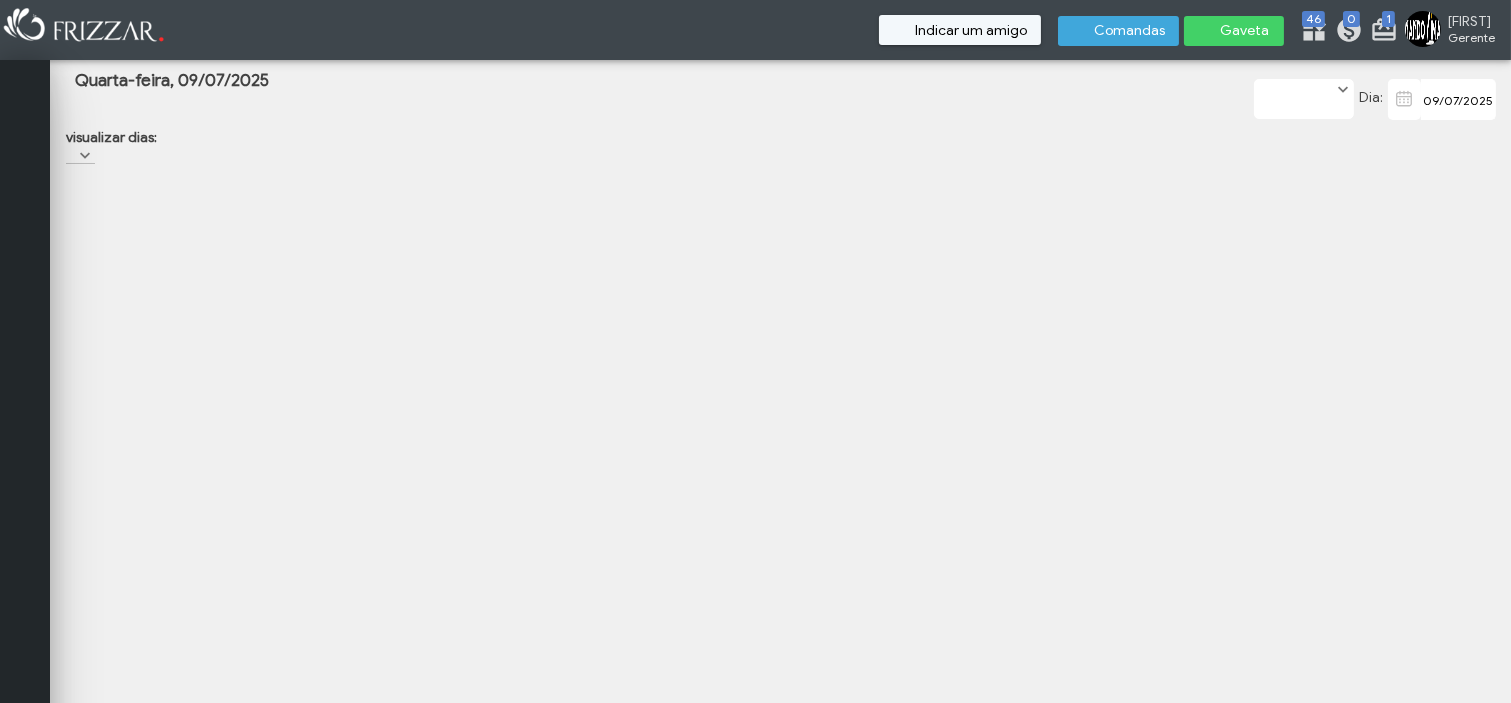 click on "Gaveta" at bounding box center (1245, 31) 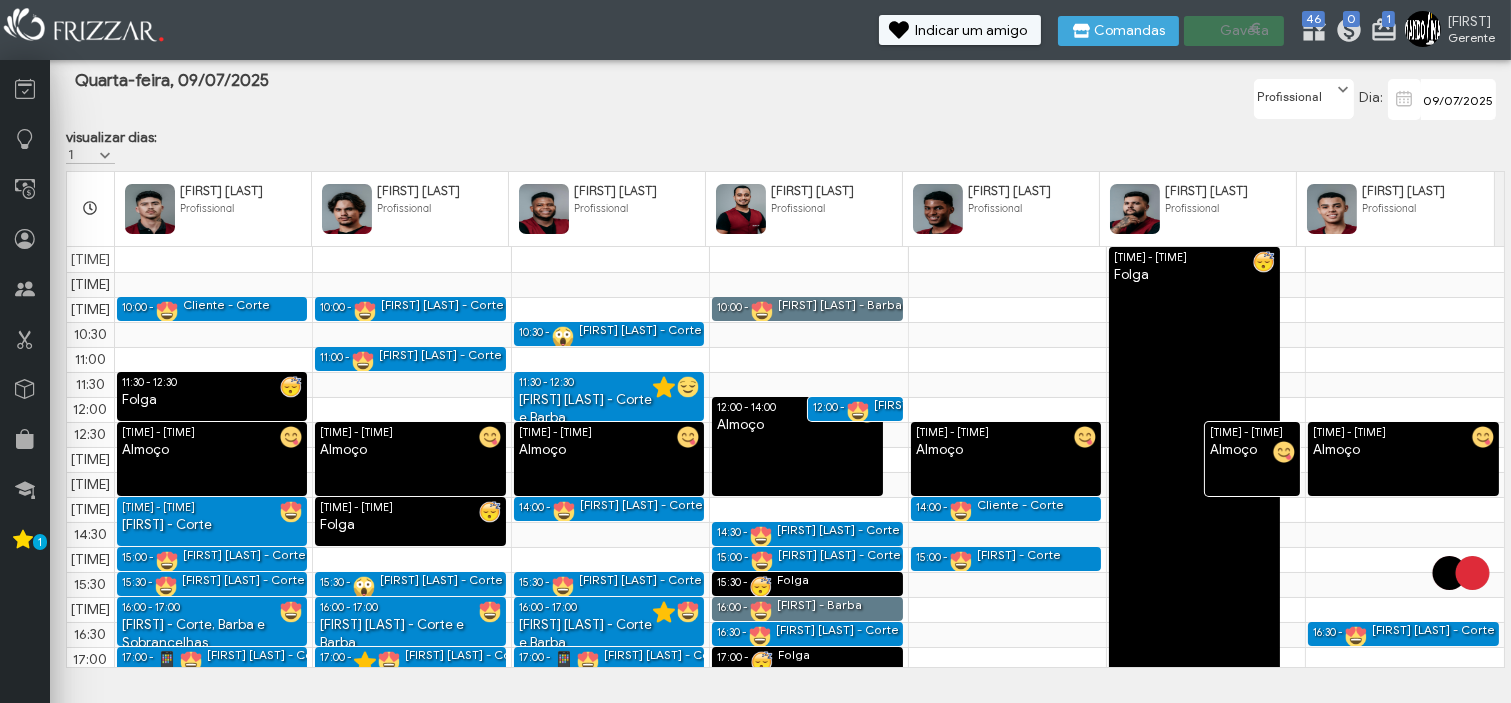 scroll, scrollTop: 0, scrollLeft: 0, axis: both 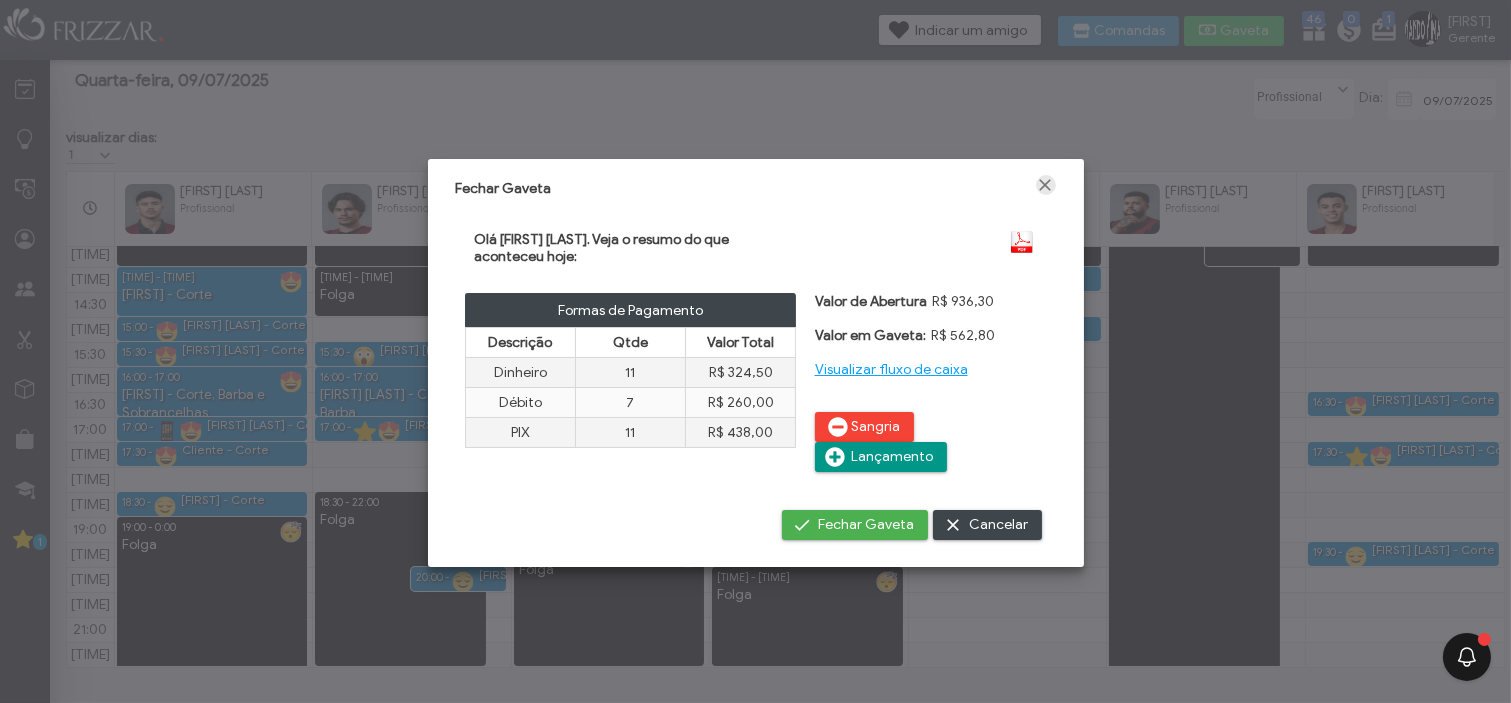 click at bounding box center [1046, 185] 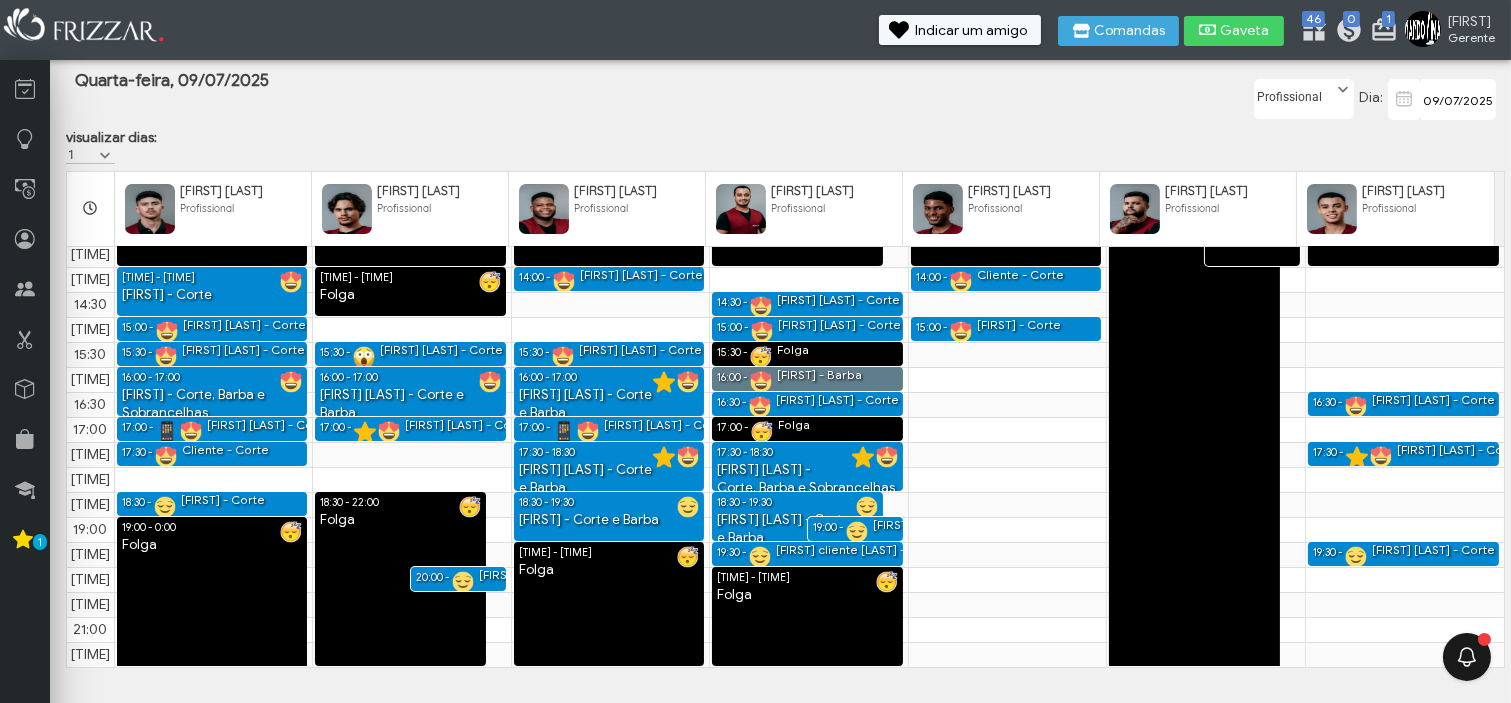 click at bounding box center (85, 27) 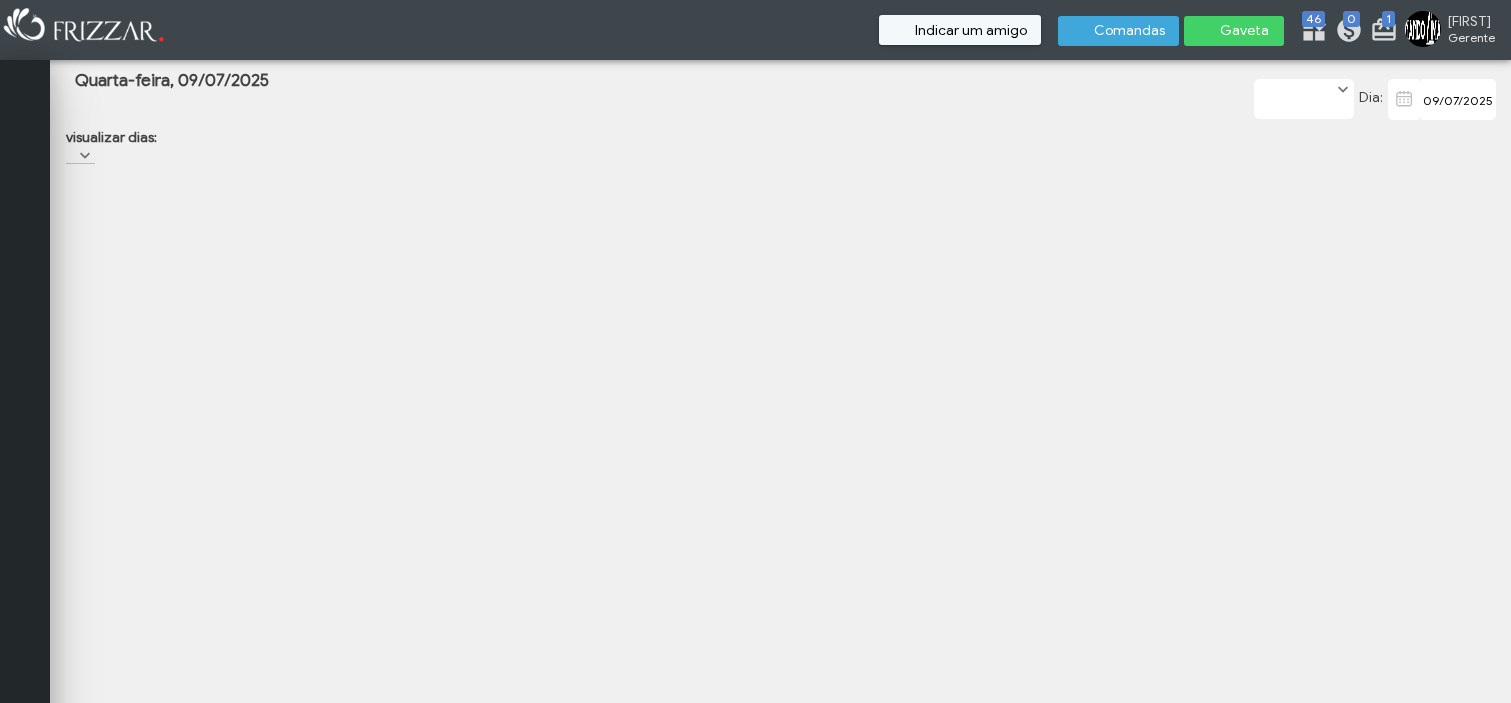 scroll, scrollTop: 0, scrollLeft: 0, axis: both 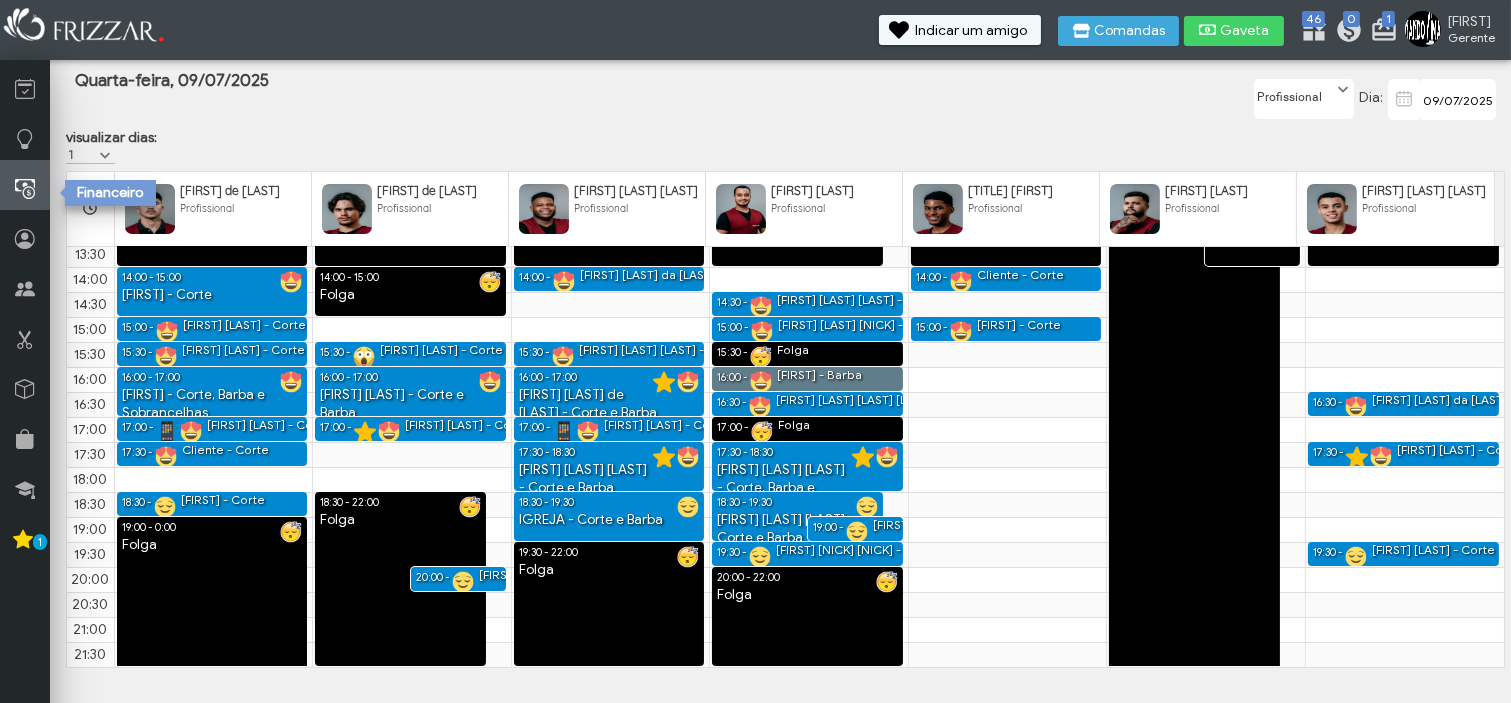 click at bounding box center [25, 189] 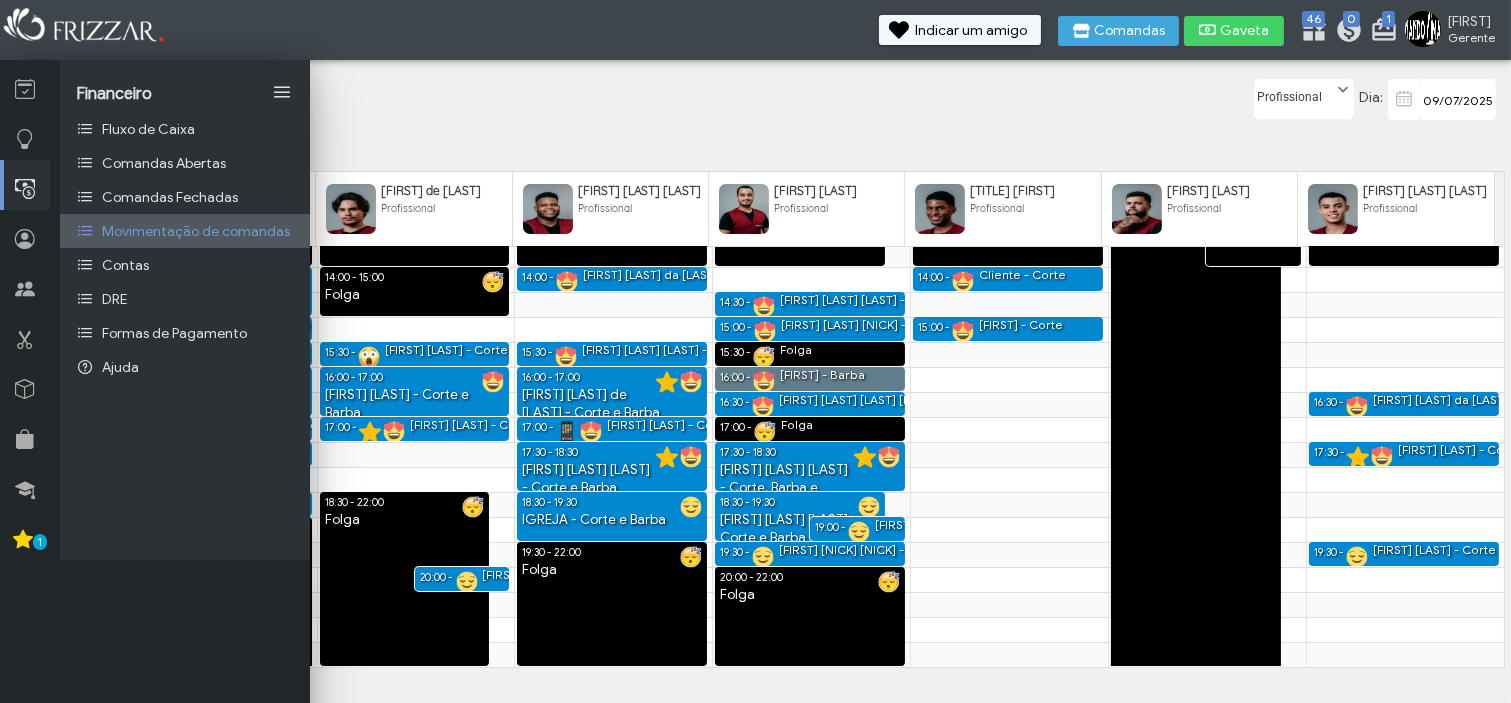 click on "Movimentação de comandas" at bounding box center [196, 231] 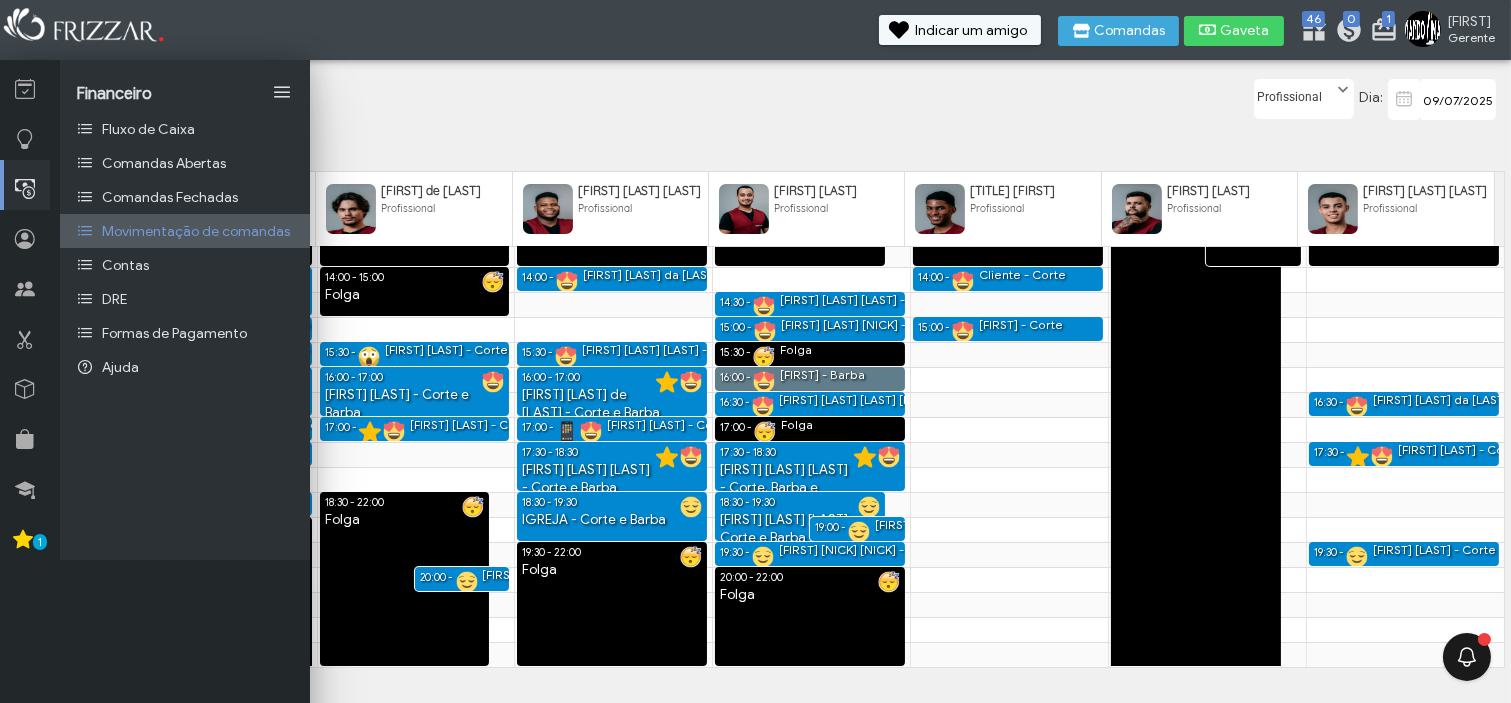 scroll, scrollTop: 0, scrollLeft: 0, axis: both 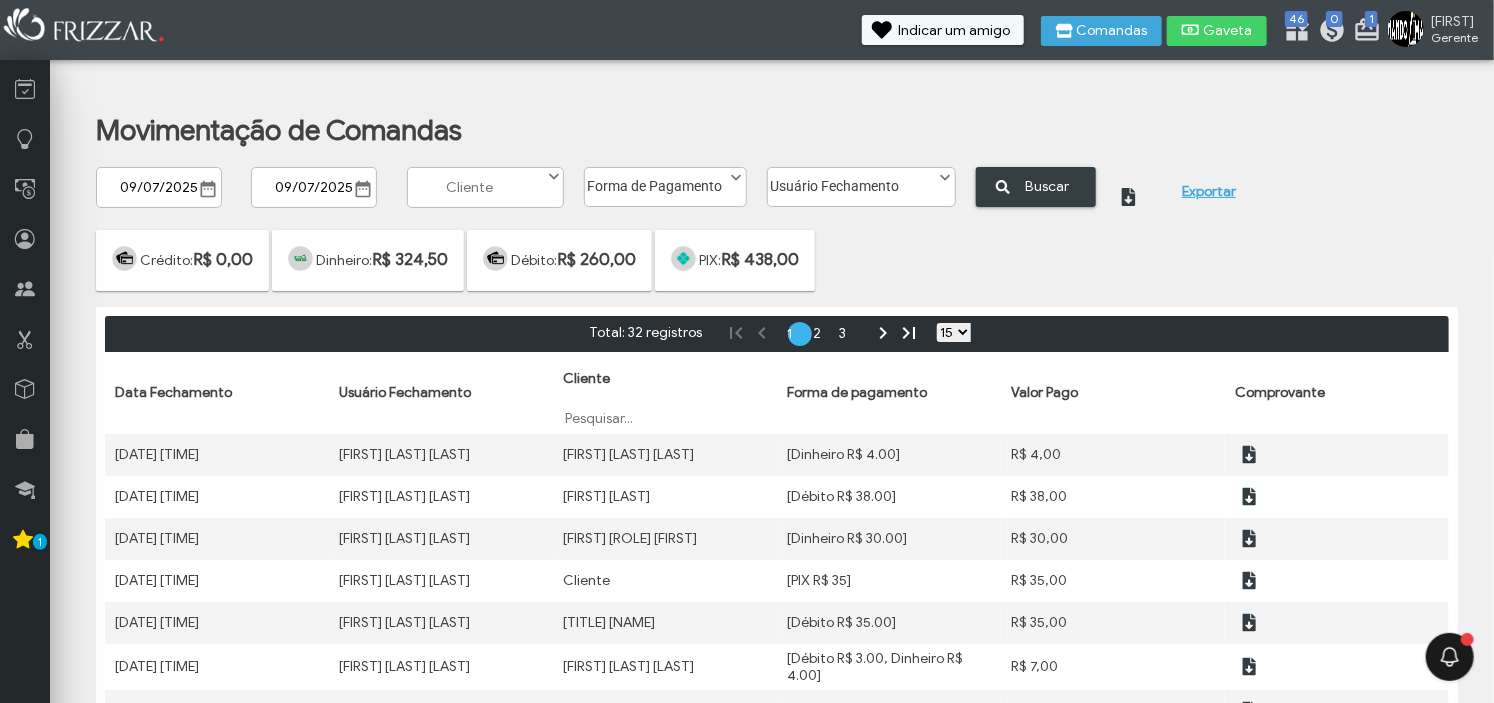 click on "Forma de Pagamento" at bounding box center [656, 181] 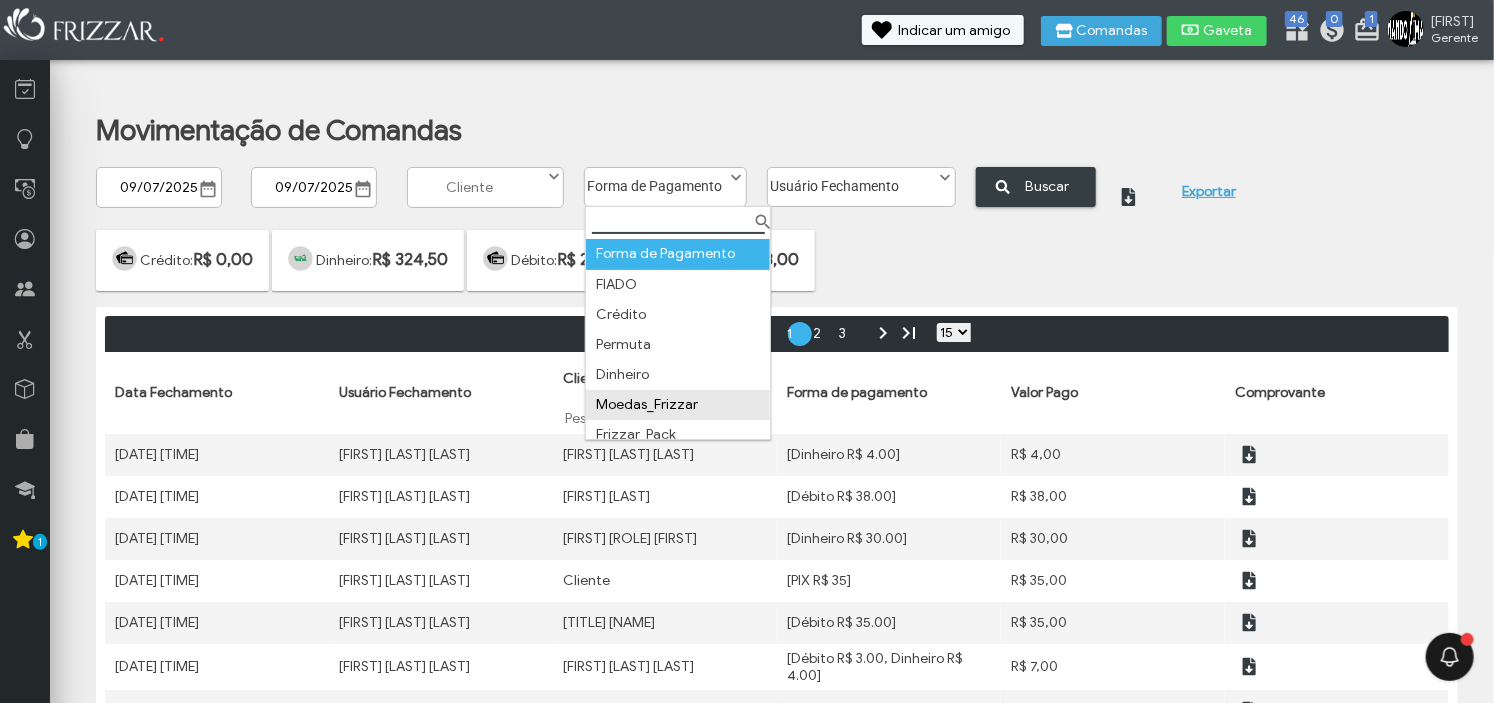 scroll, scrollTop: 132, scrollLeft: 0, axis: vertical 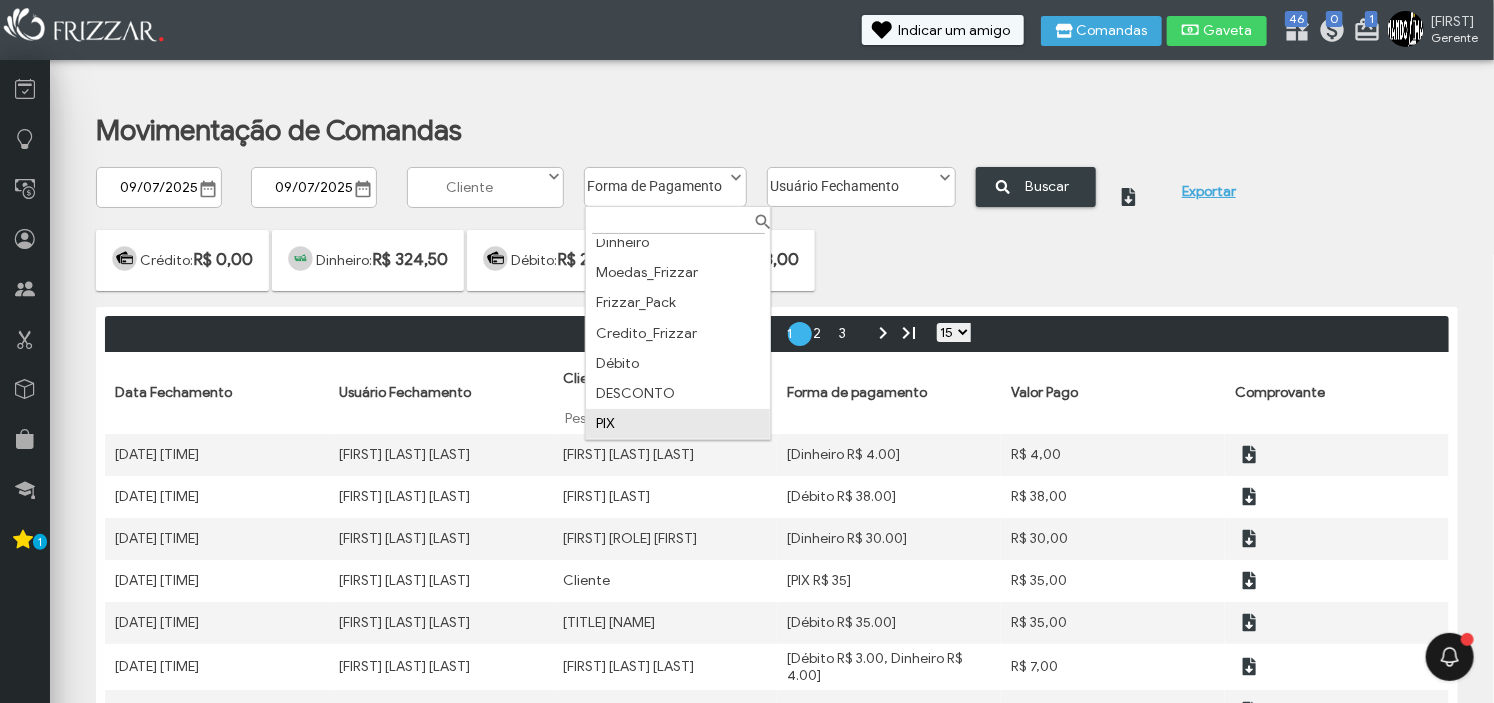 click on "PIX" at bounding box center [678, 424] 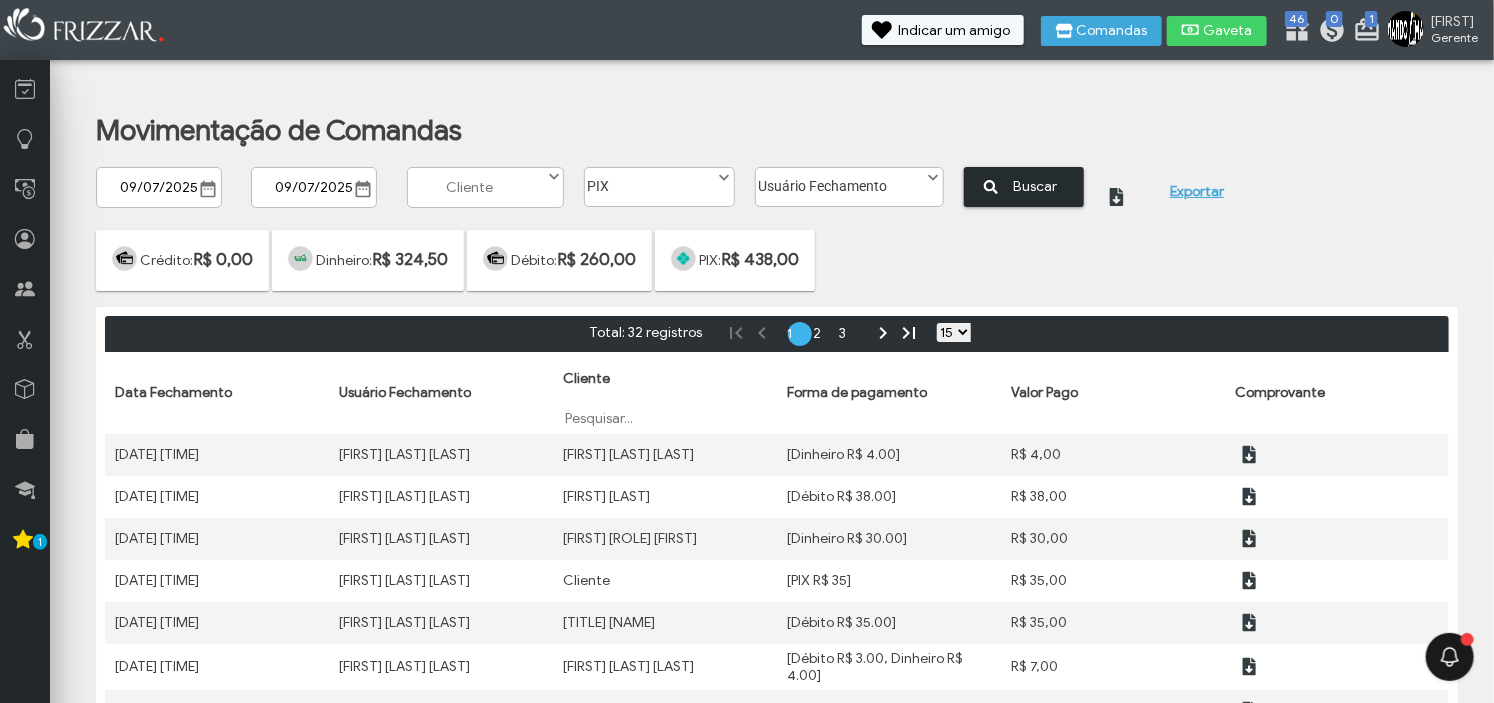 click on "Buscar" at bounding box center [1035, 186] 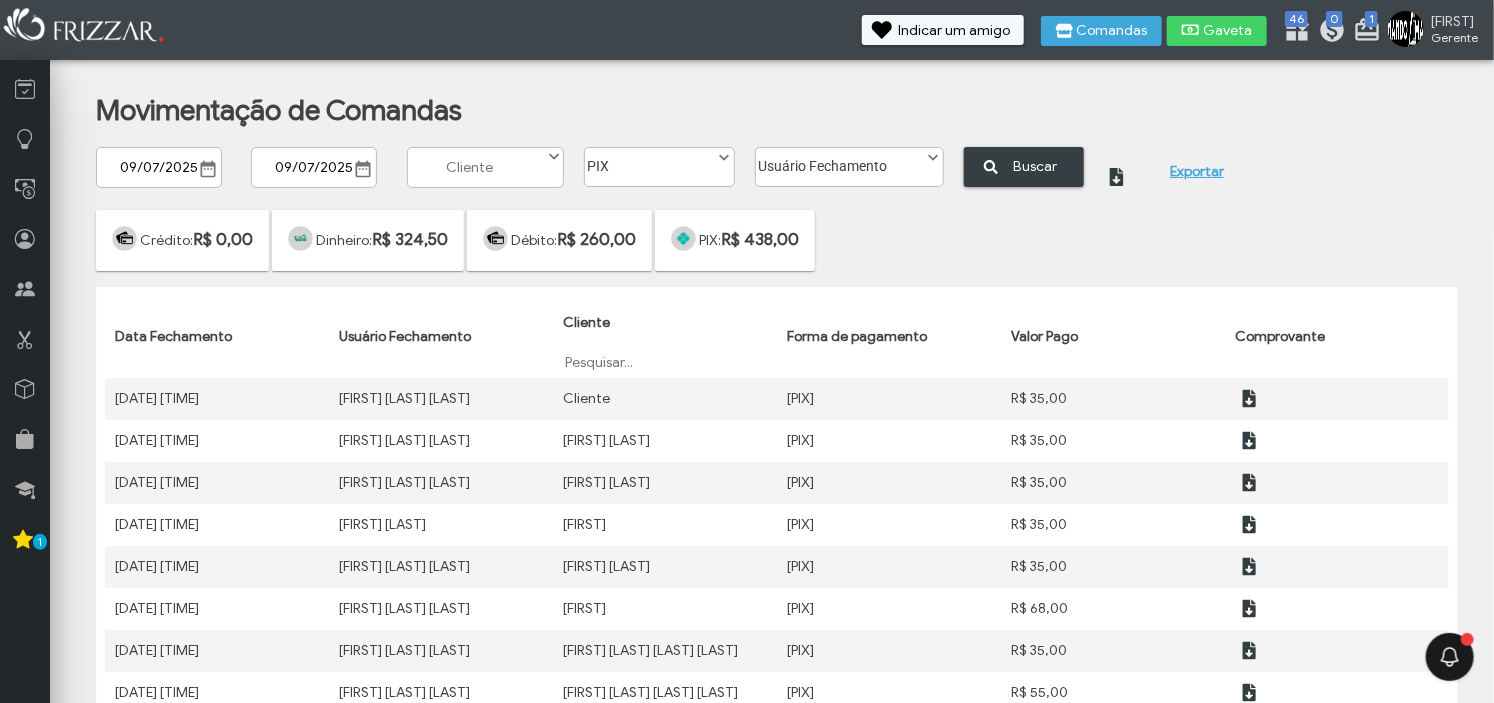 scroll, scrollTop: 0, scrollLeft: 0, axis: both 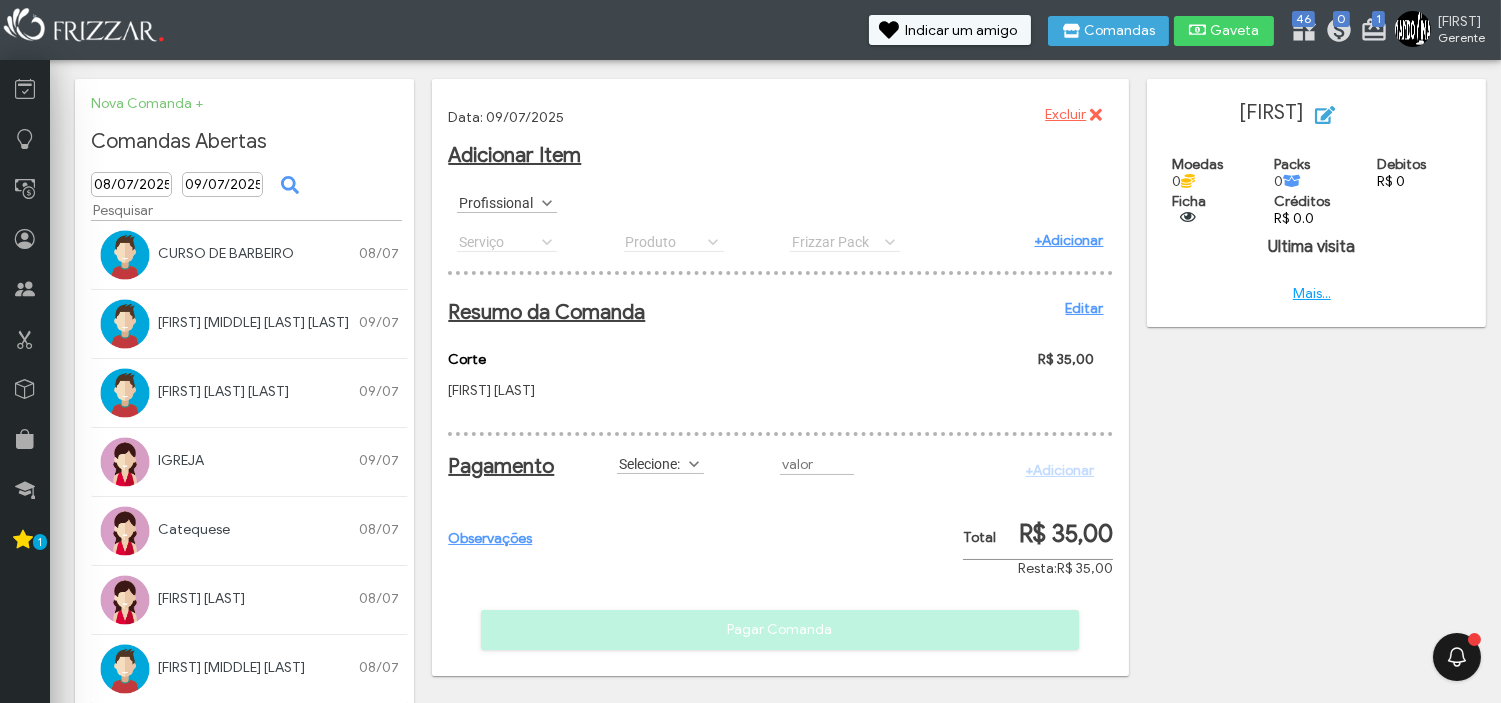 click at bounding box center [85, 27] 